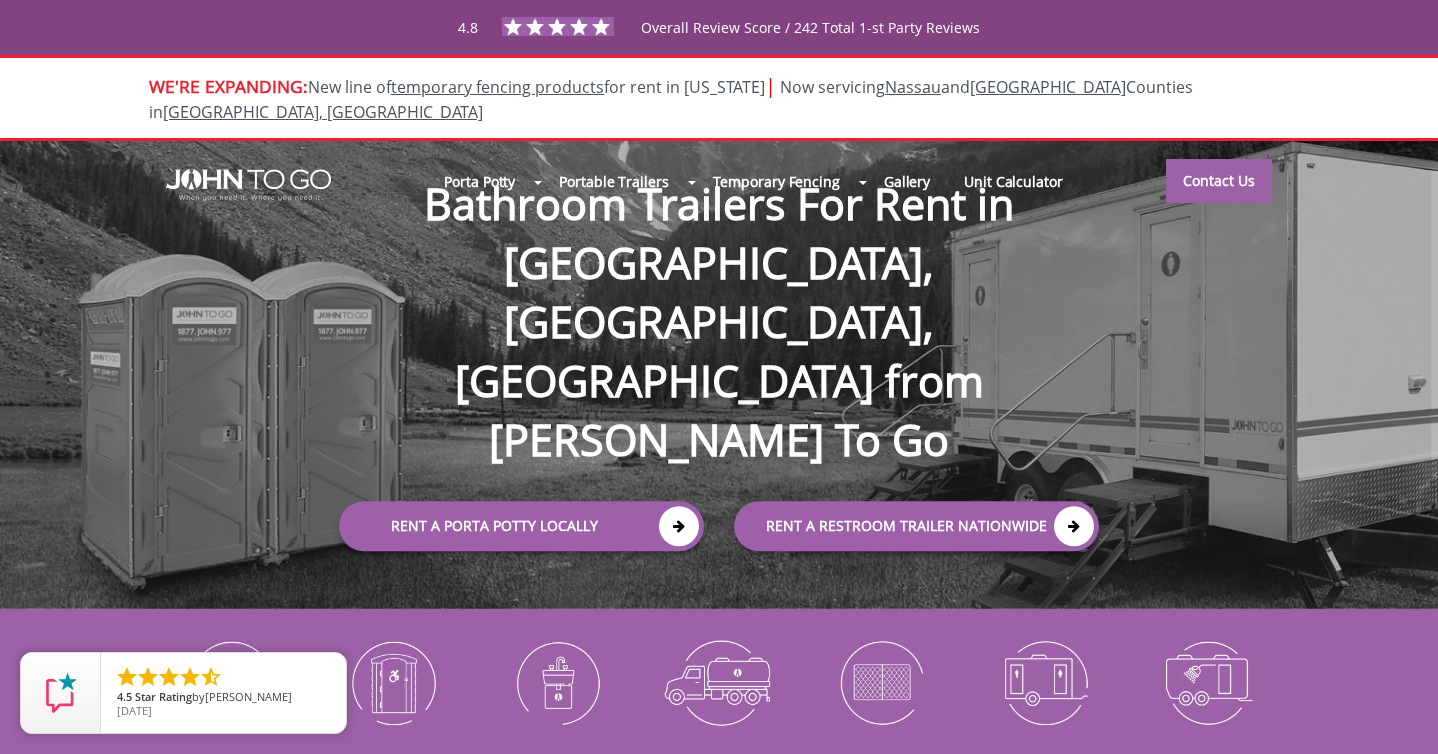 scroll, scrollTop: 0, scrollLeft: 0, axis: both 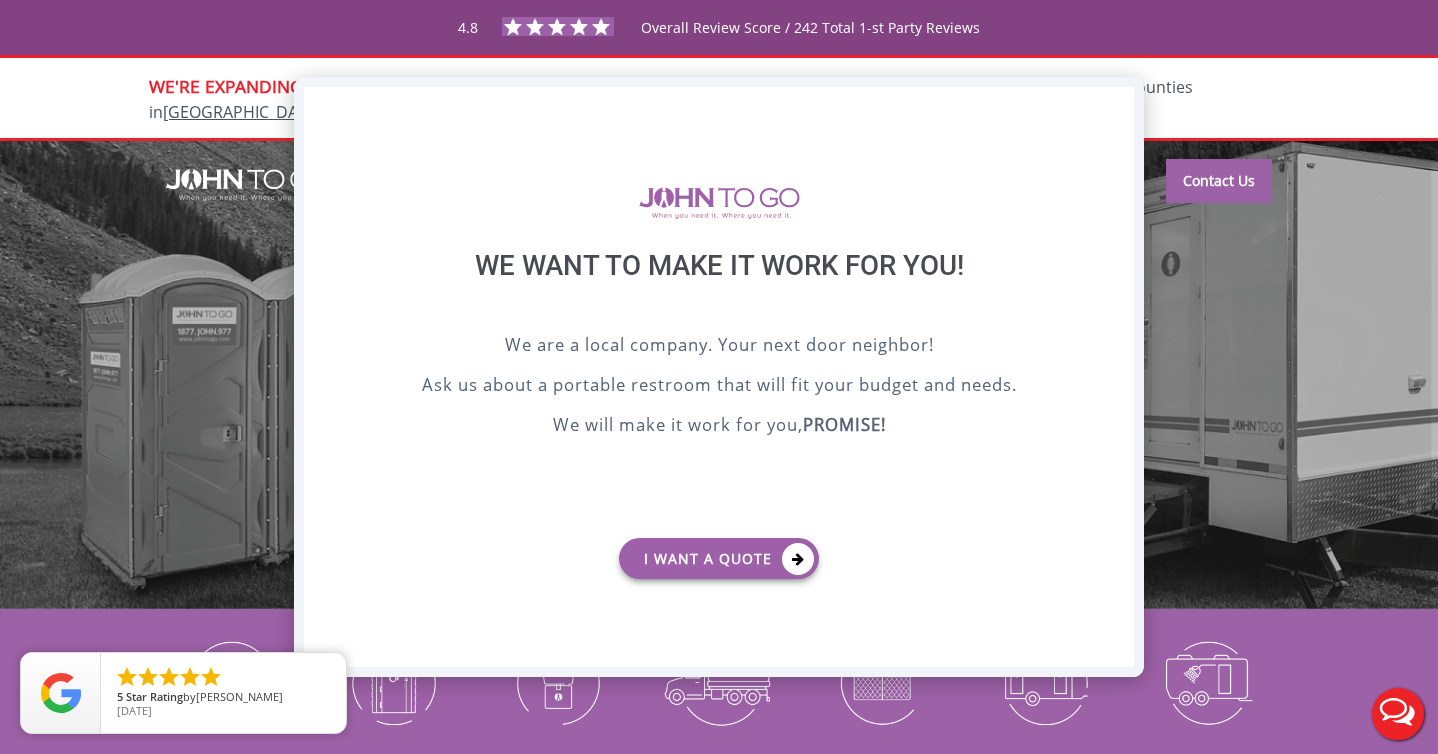 click on "X" at bounding box center [1118, 104] 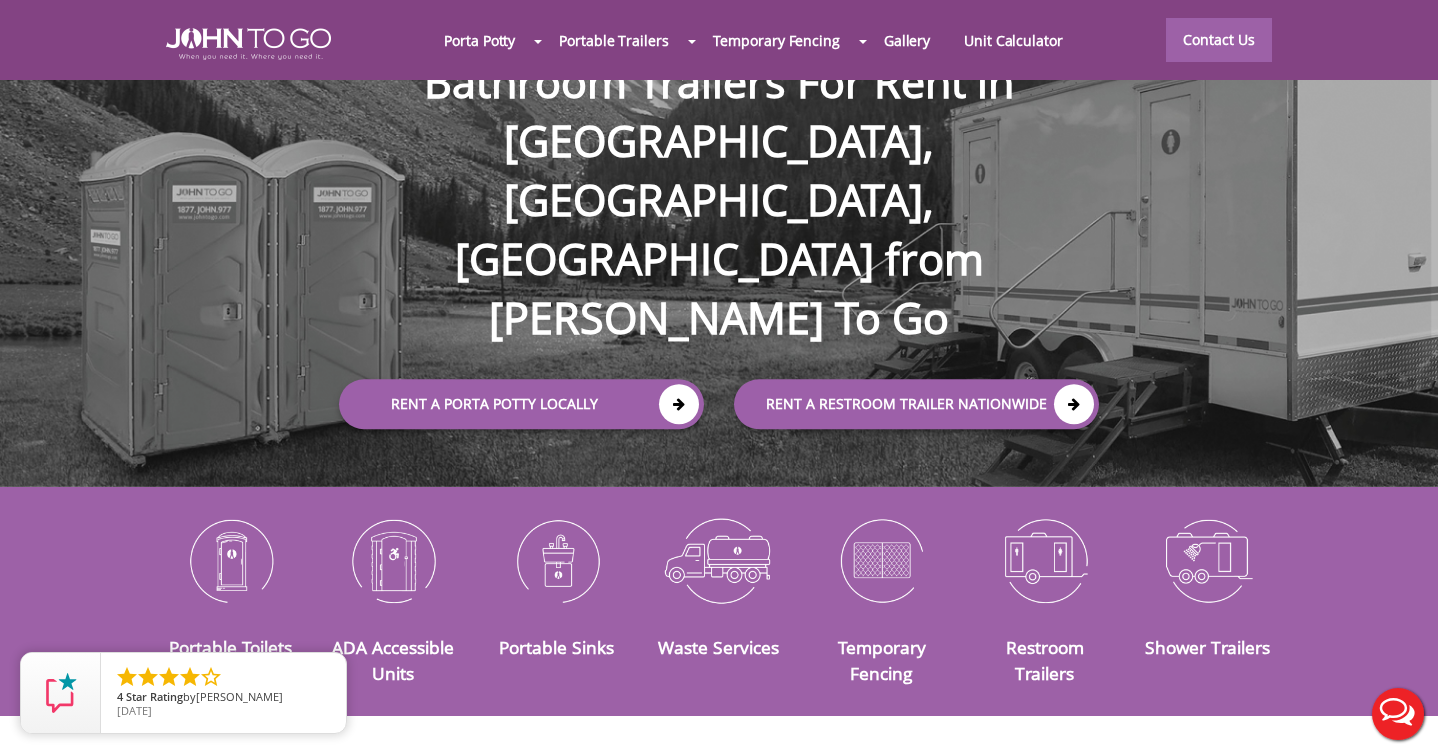 scroll, scrollTop: 133, scrollLeft: 0, axis: vertical 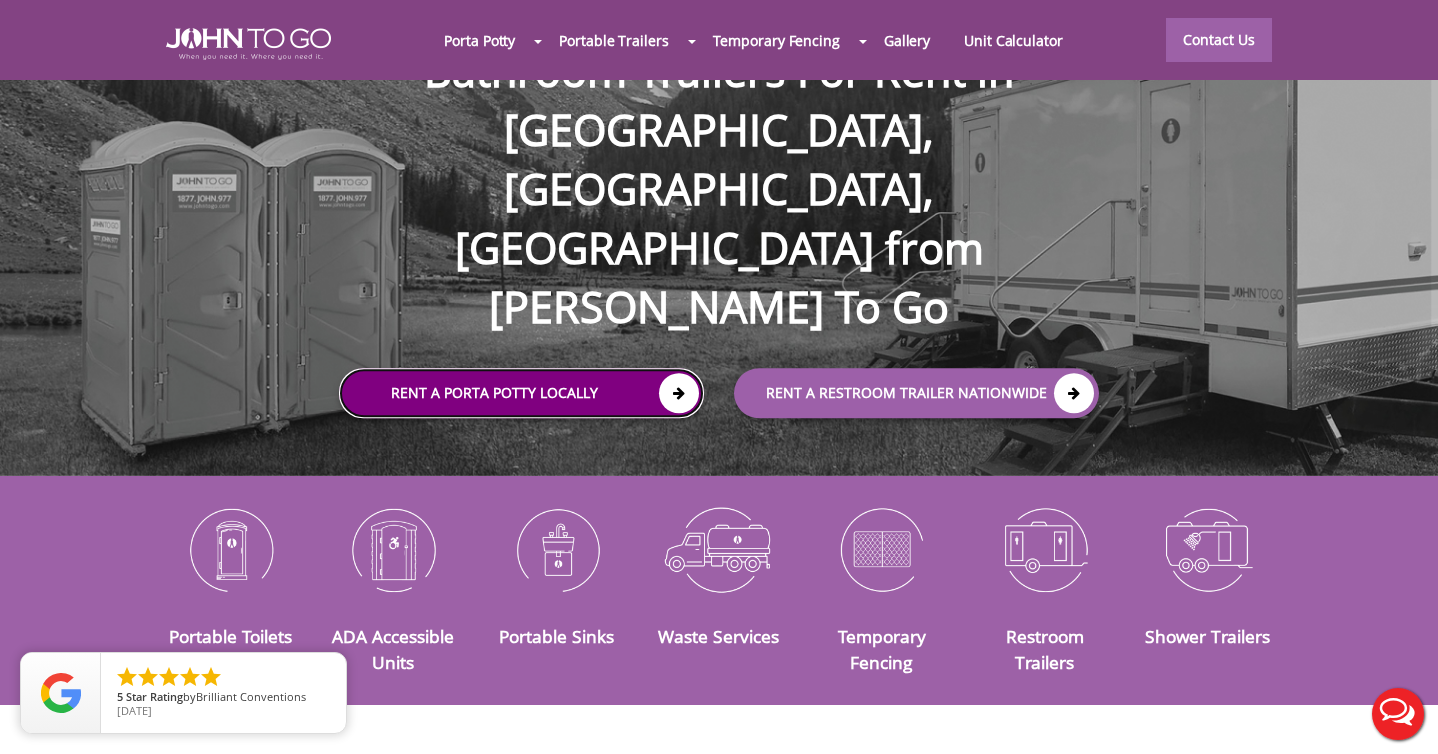 click on "Rent a Porta Potty Locally" at bounding box center [521, 393] 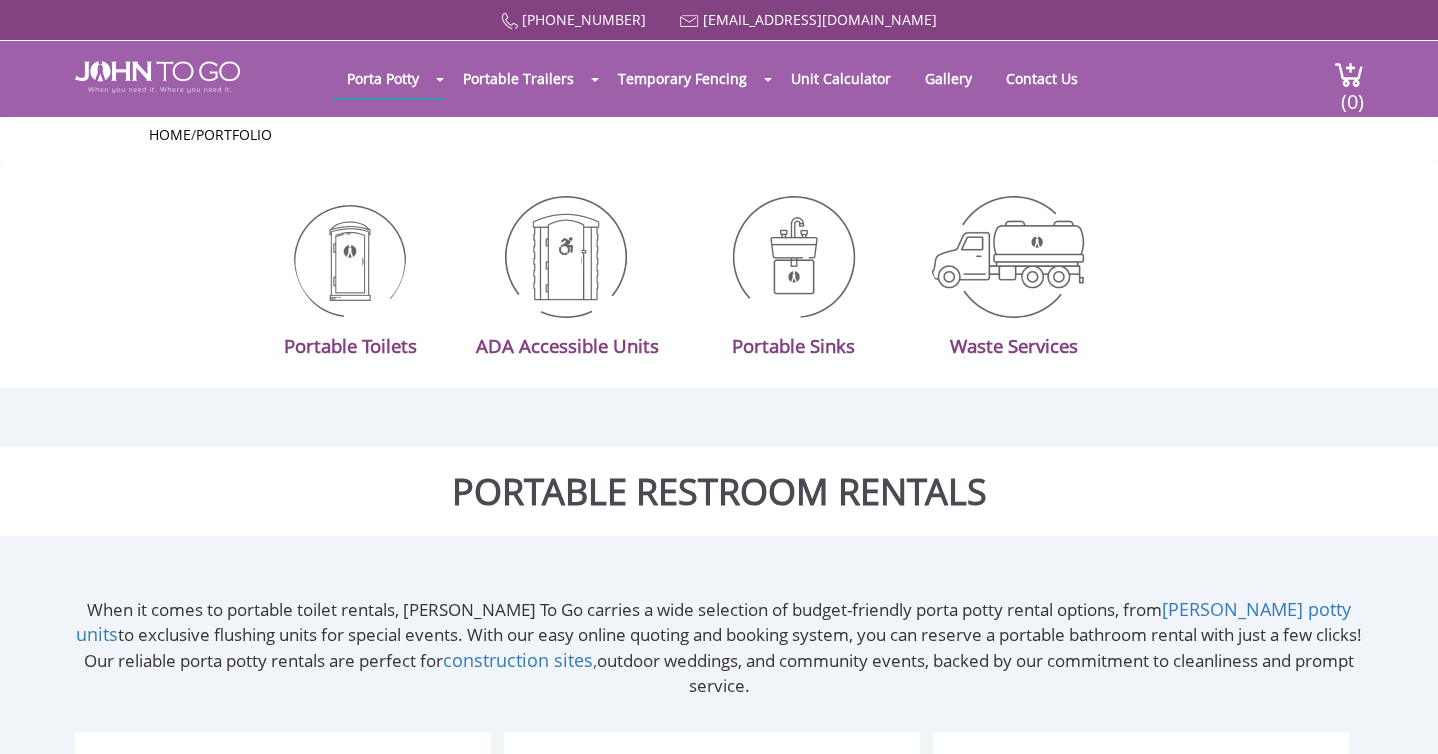 scroll, scrollTop: 0, scrollLeft: 0, axis: both 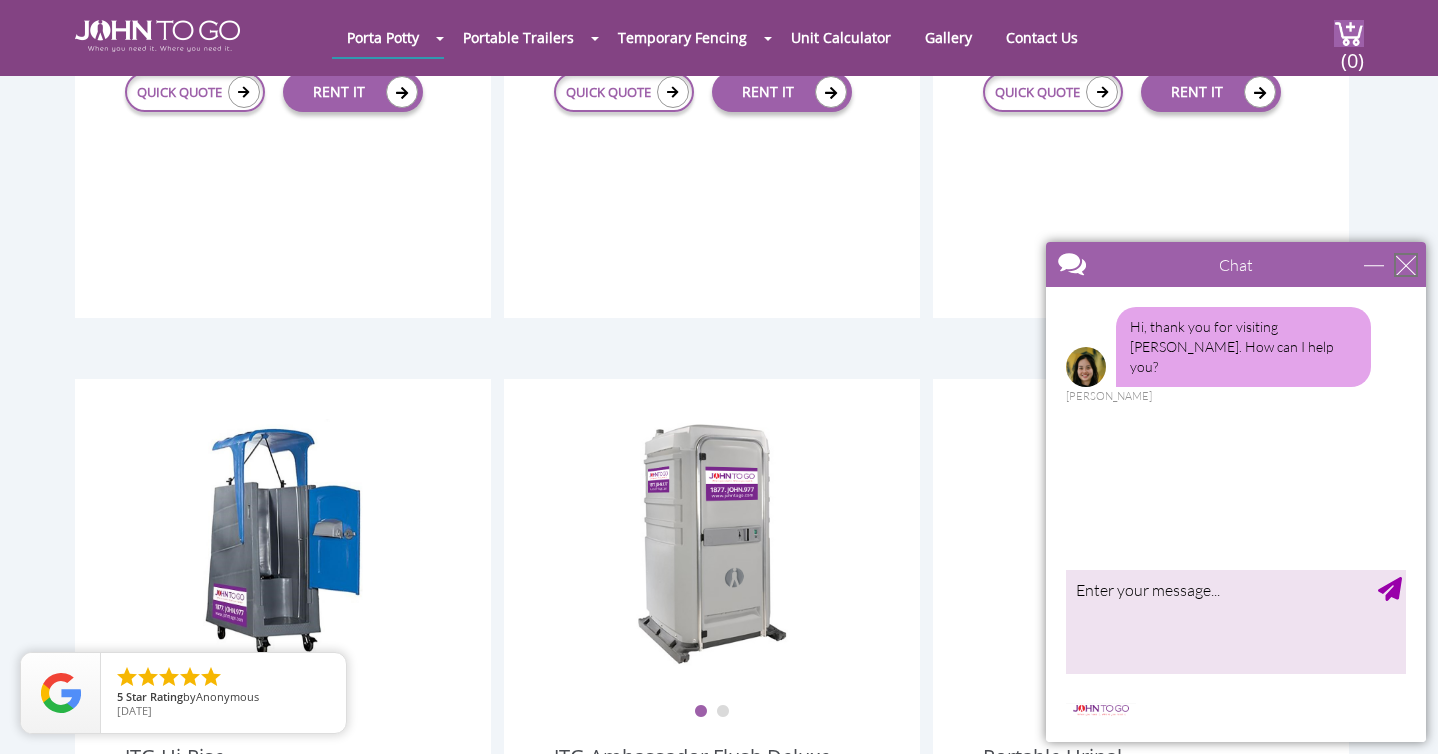 click at bounding box center (1406, 265) 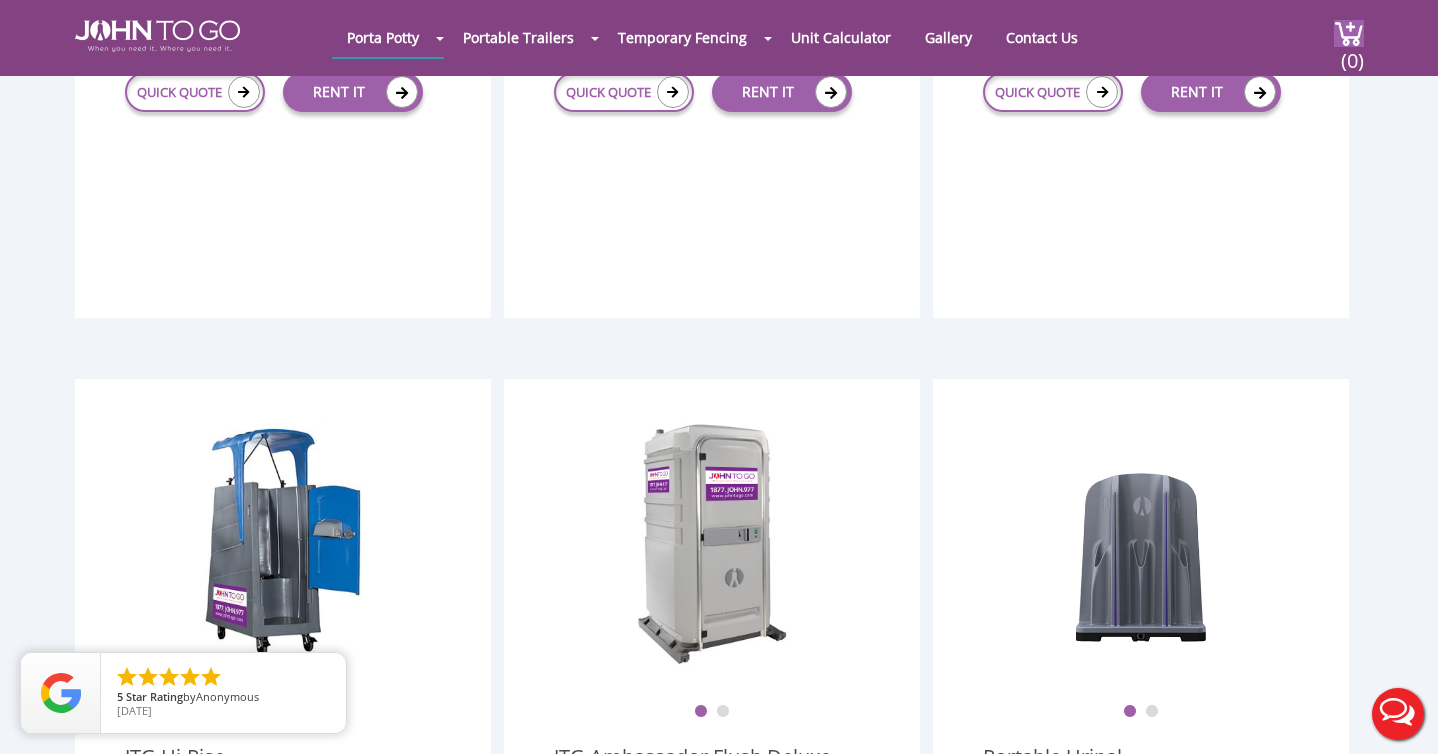 scroll, scrollTop: 0, scrollLeft: 0, axis: both 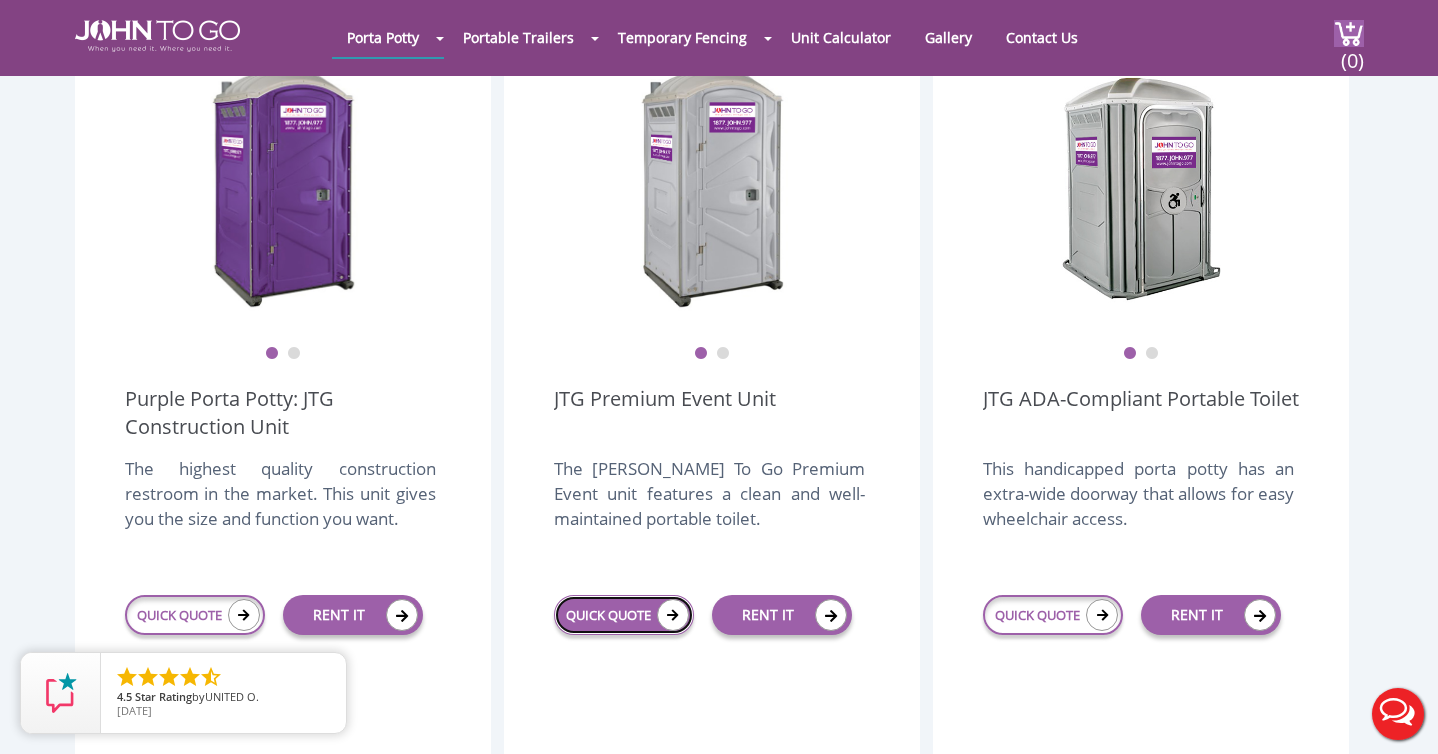 click at bounding box center (673, 615) 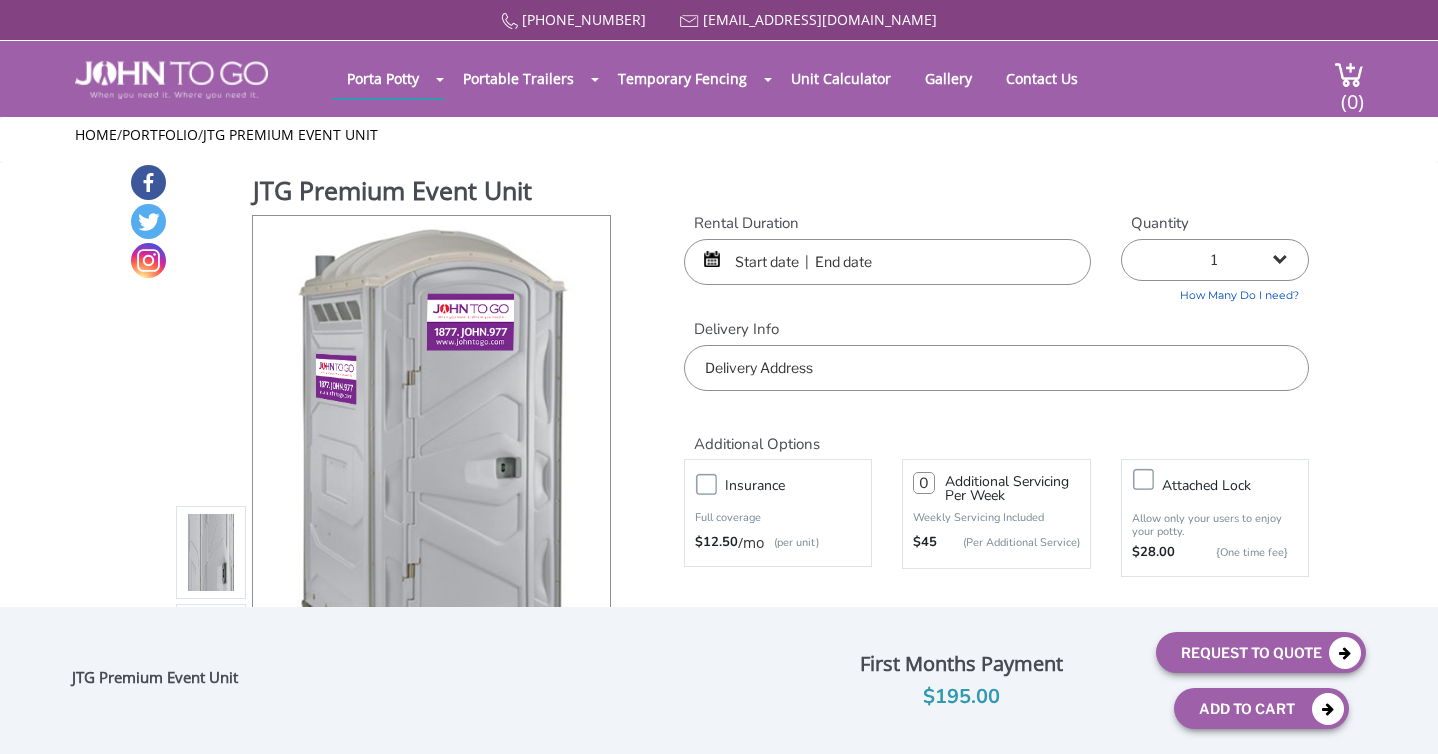 scroll, scrollTop: 0, scrollLeft: 0, axis: both 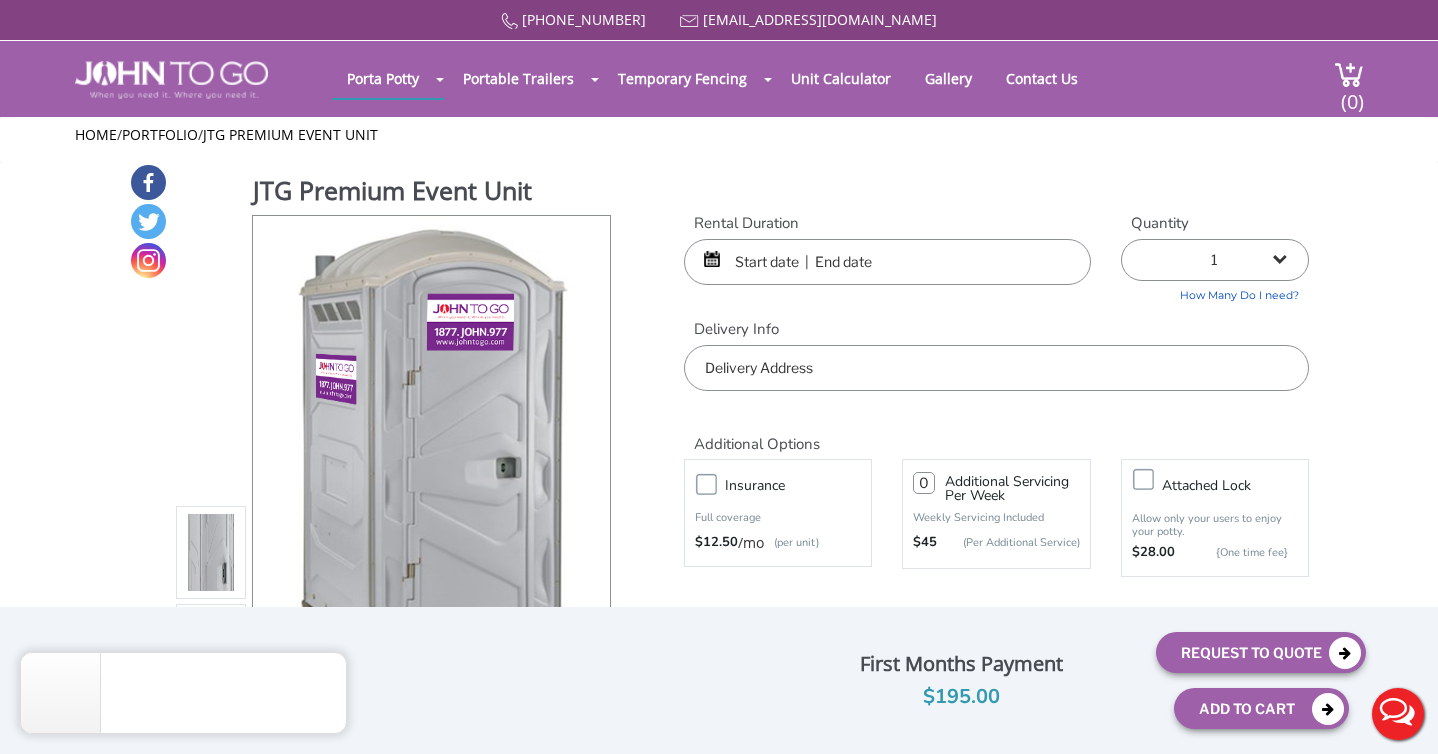 click at bounding box center (887, 262) 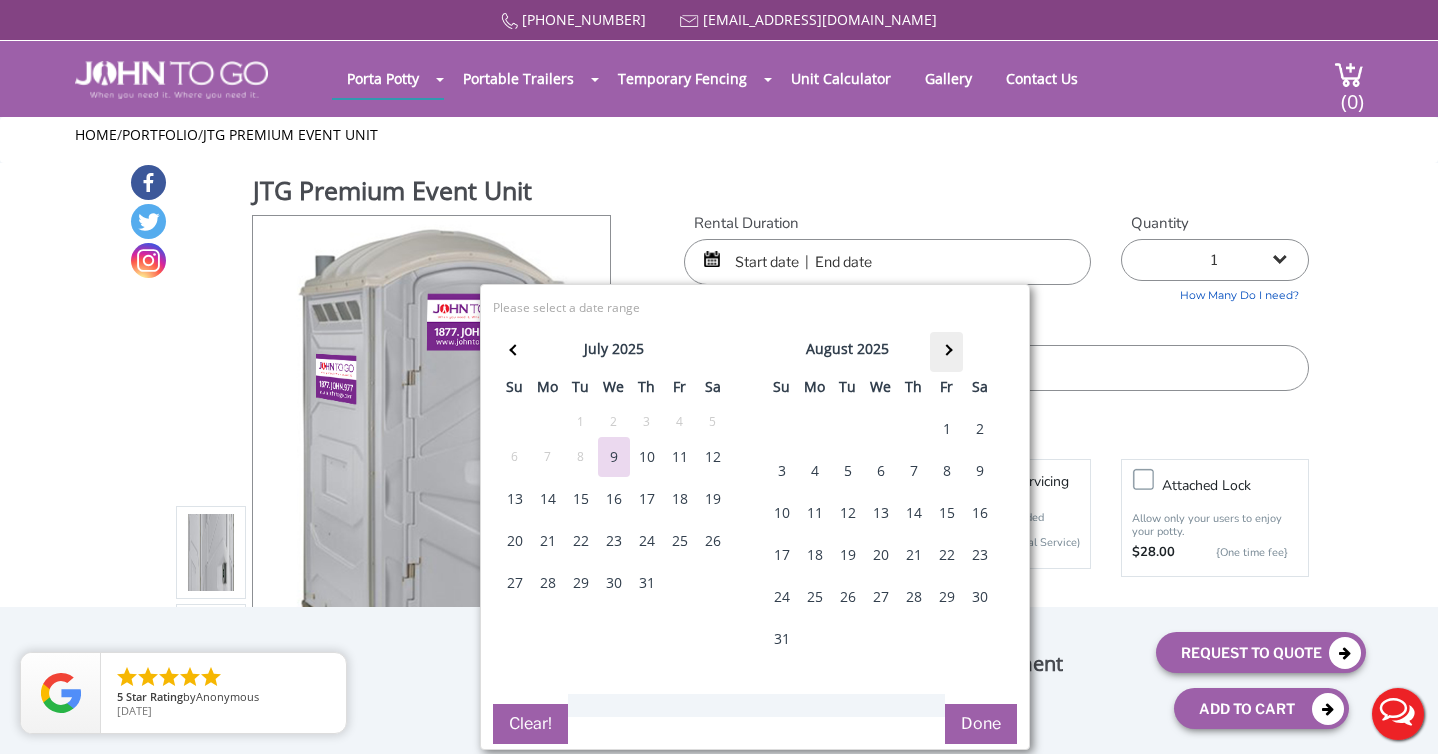 click at bounding box center (946, 352) 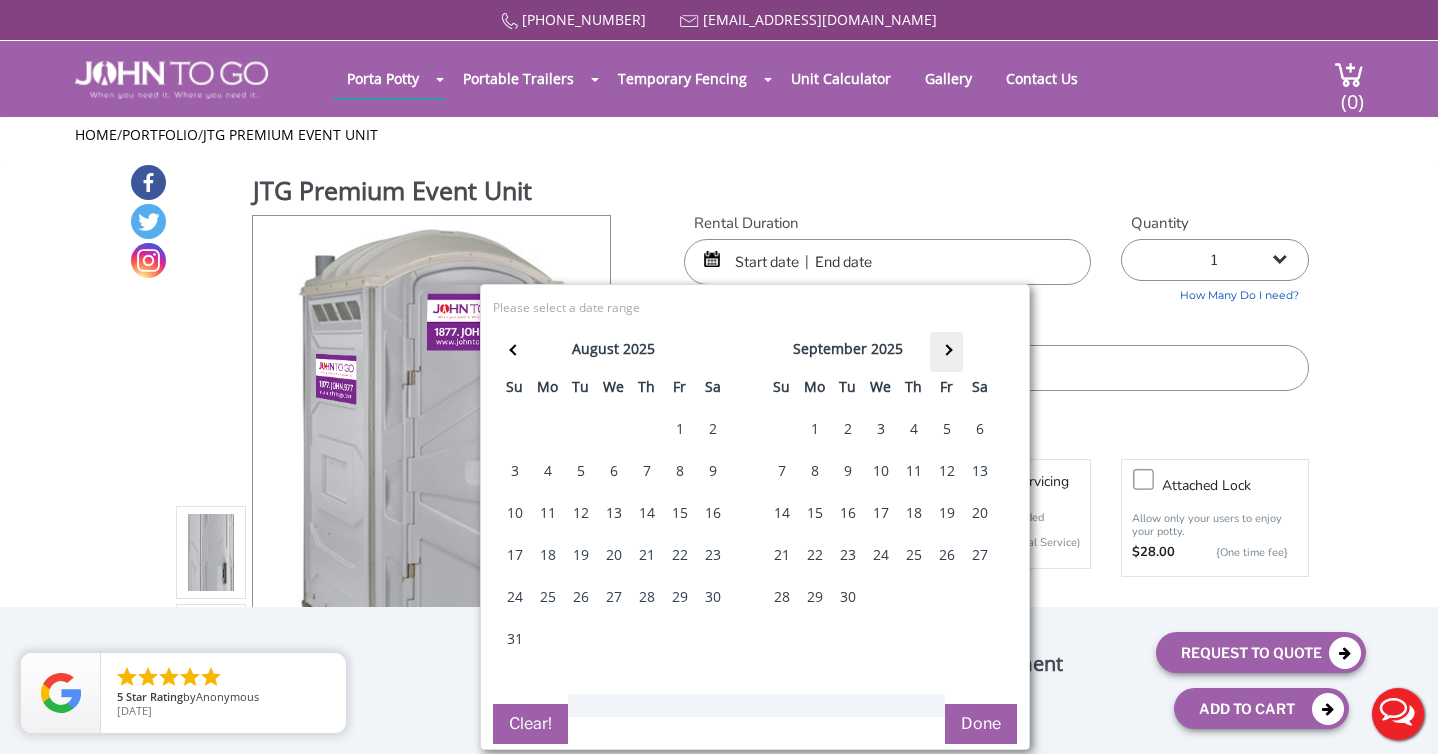click at bounding box center [946, 352] 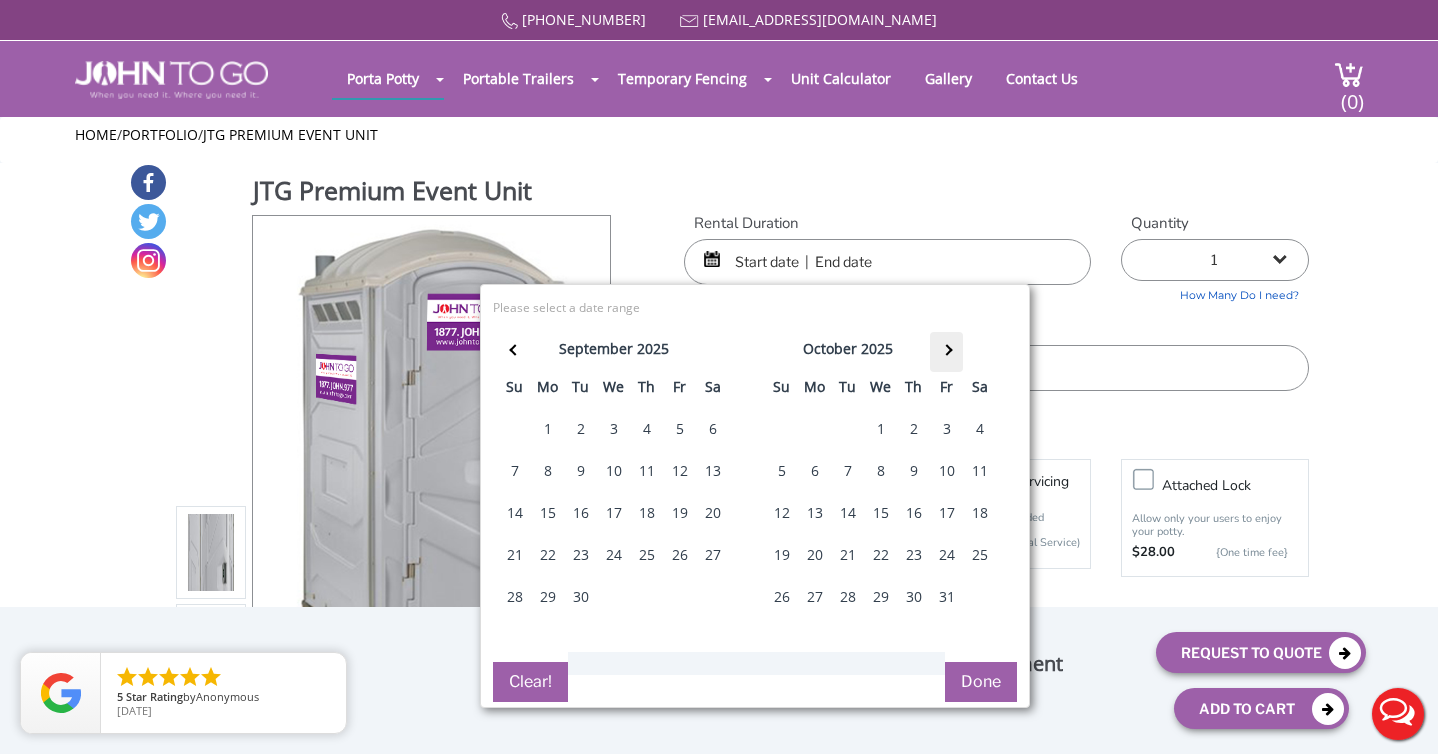 click at bounding box center (946, 352) 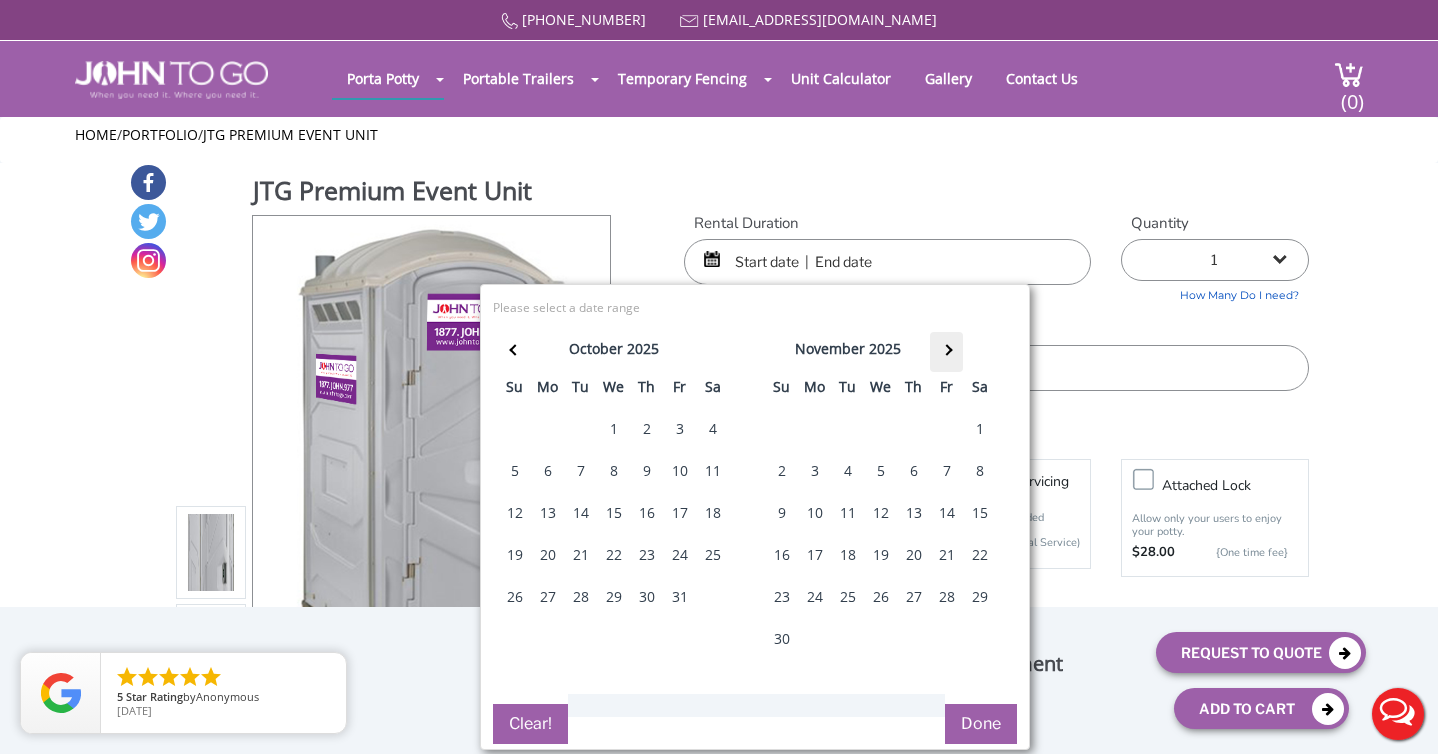 click at bounding box center (946, 352) 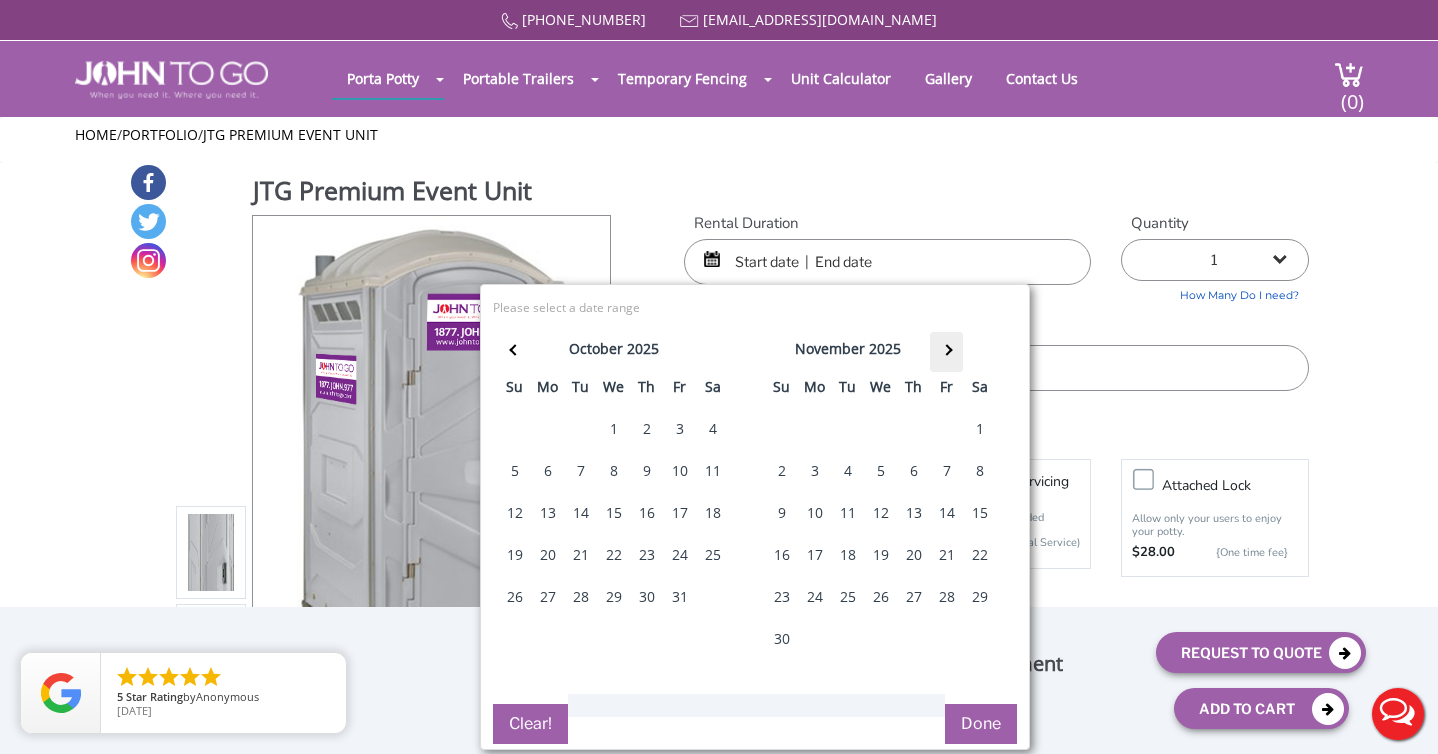 click at bounding box center [946, 352] 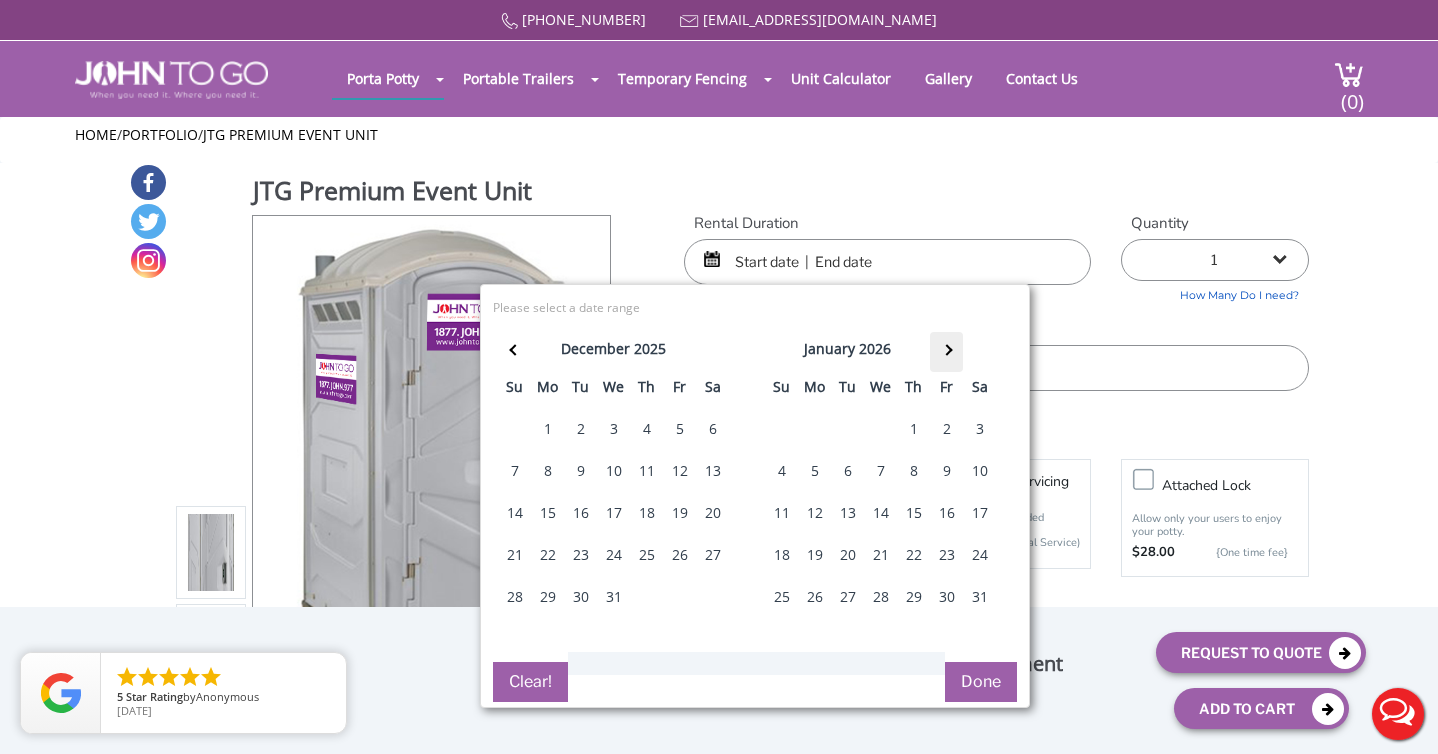 click at bounding box center (946, 352) 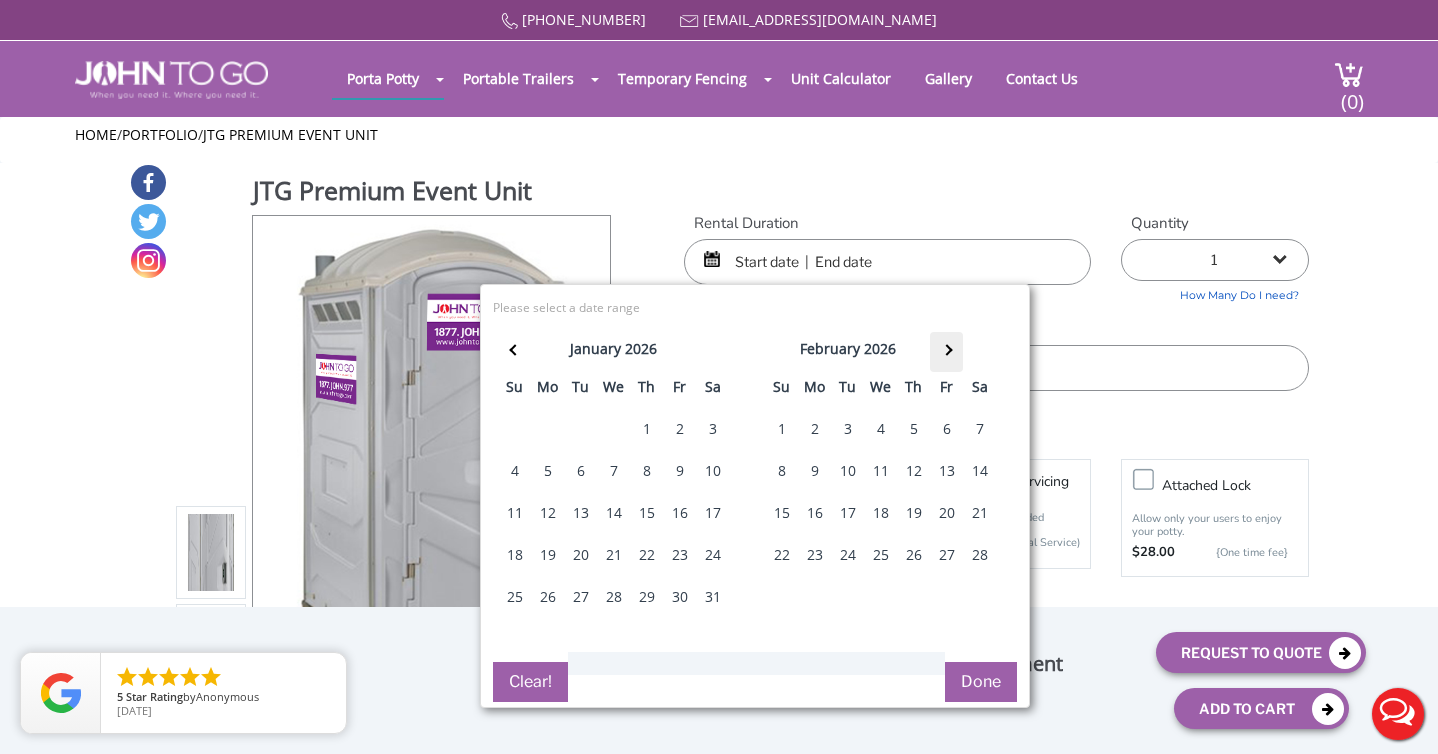 click at bounding box center (946, 352) 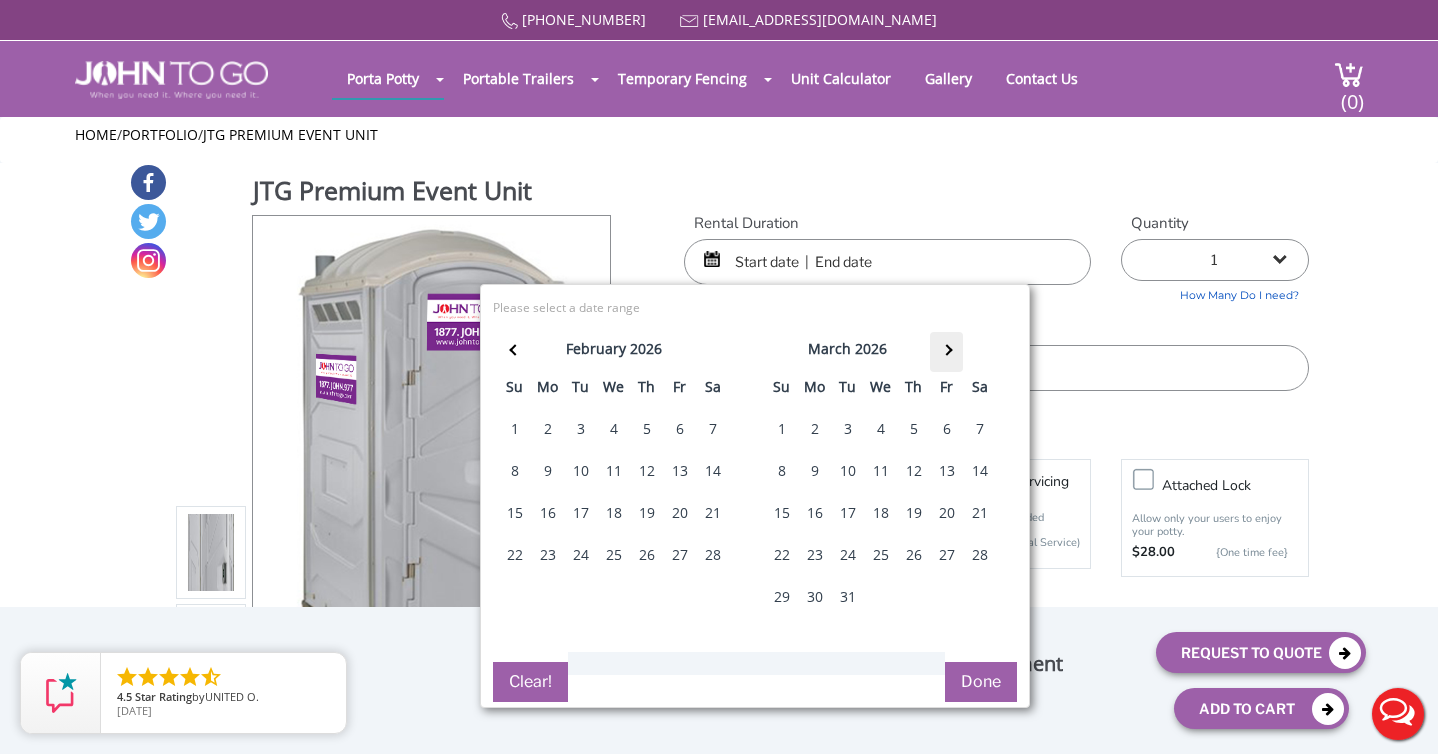 click at bounding box center (946, 352) 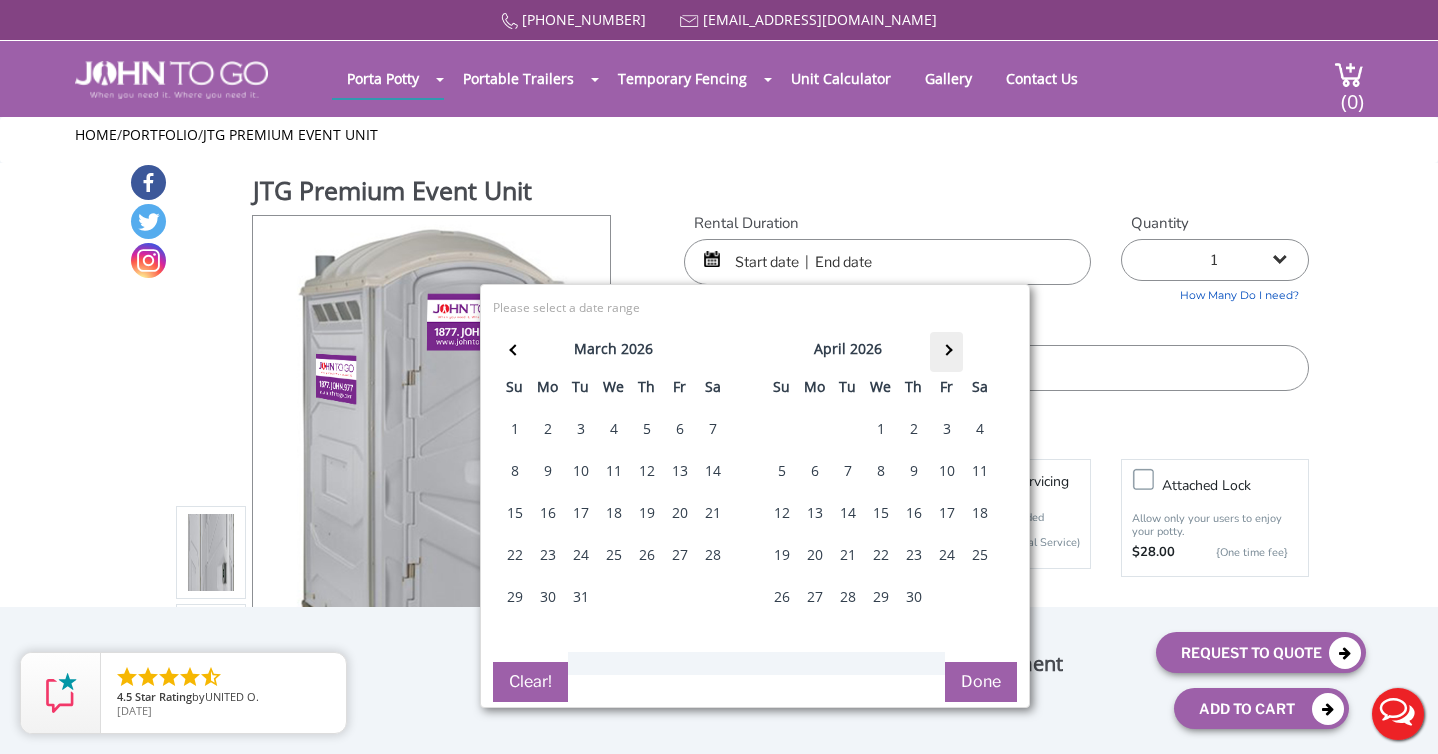 click at bounding box center (946, 352) 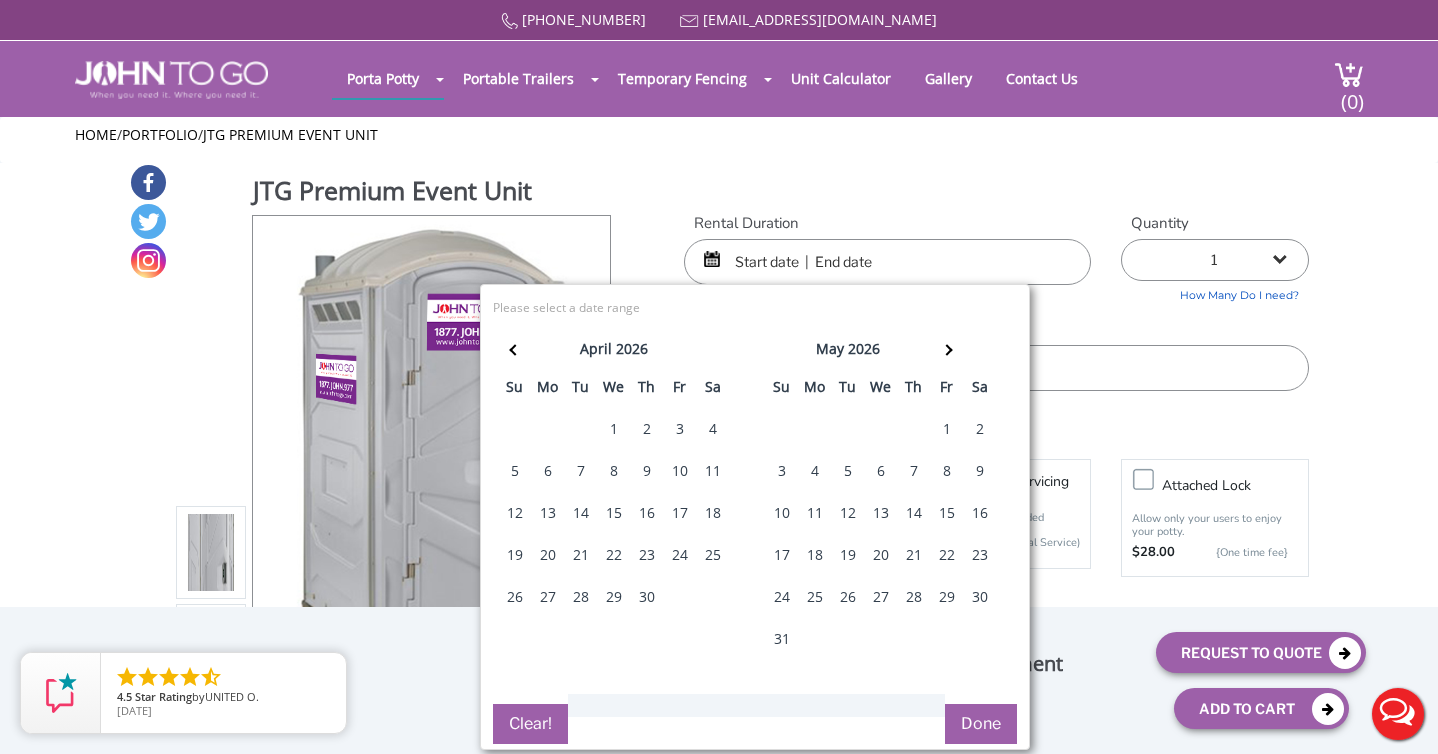 click on "24" at bounding box center [782, 597] 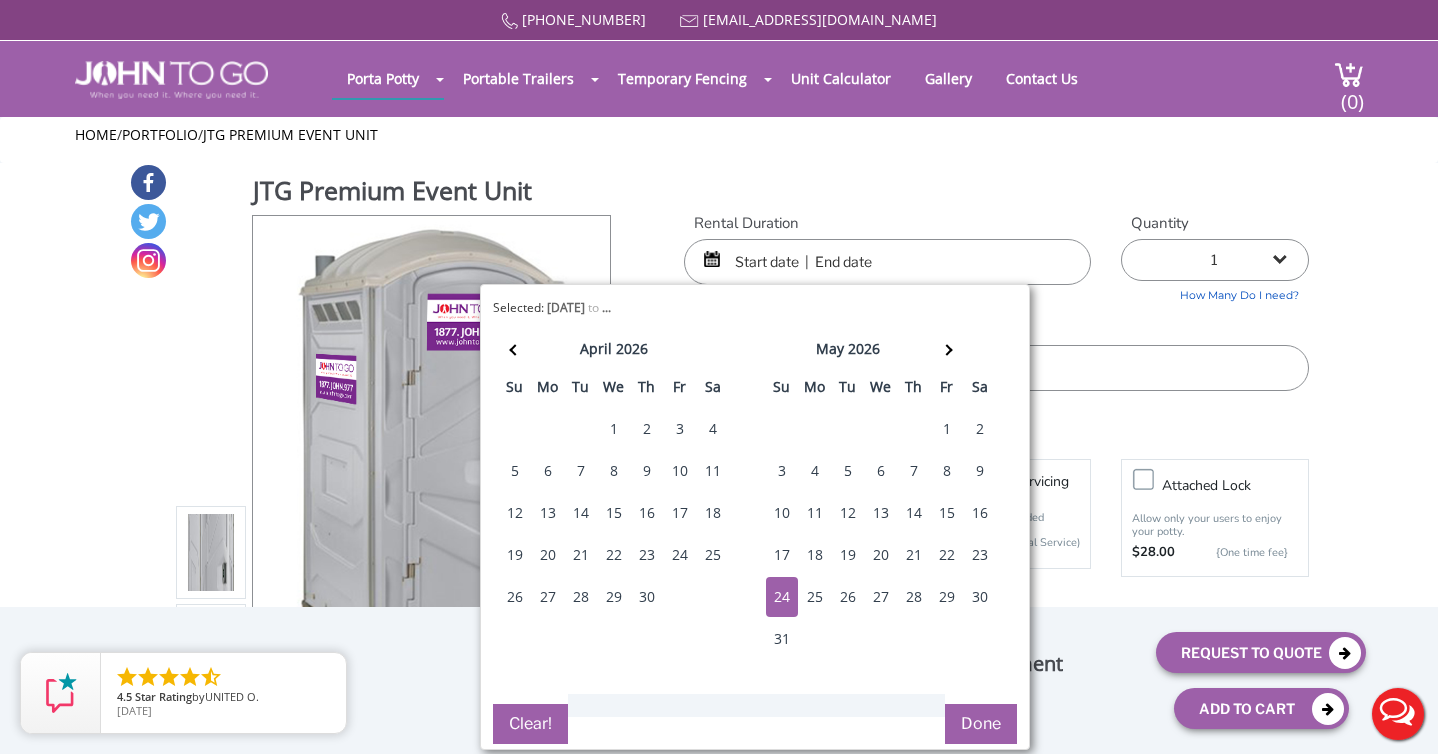 click on "24" at bounding box center (782, 597) 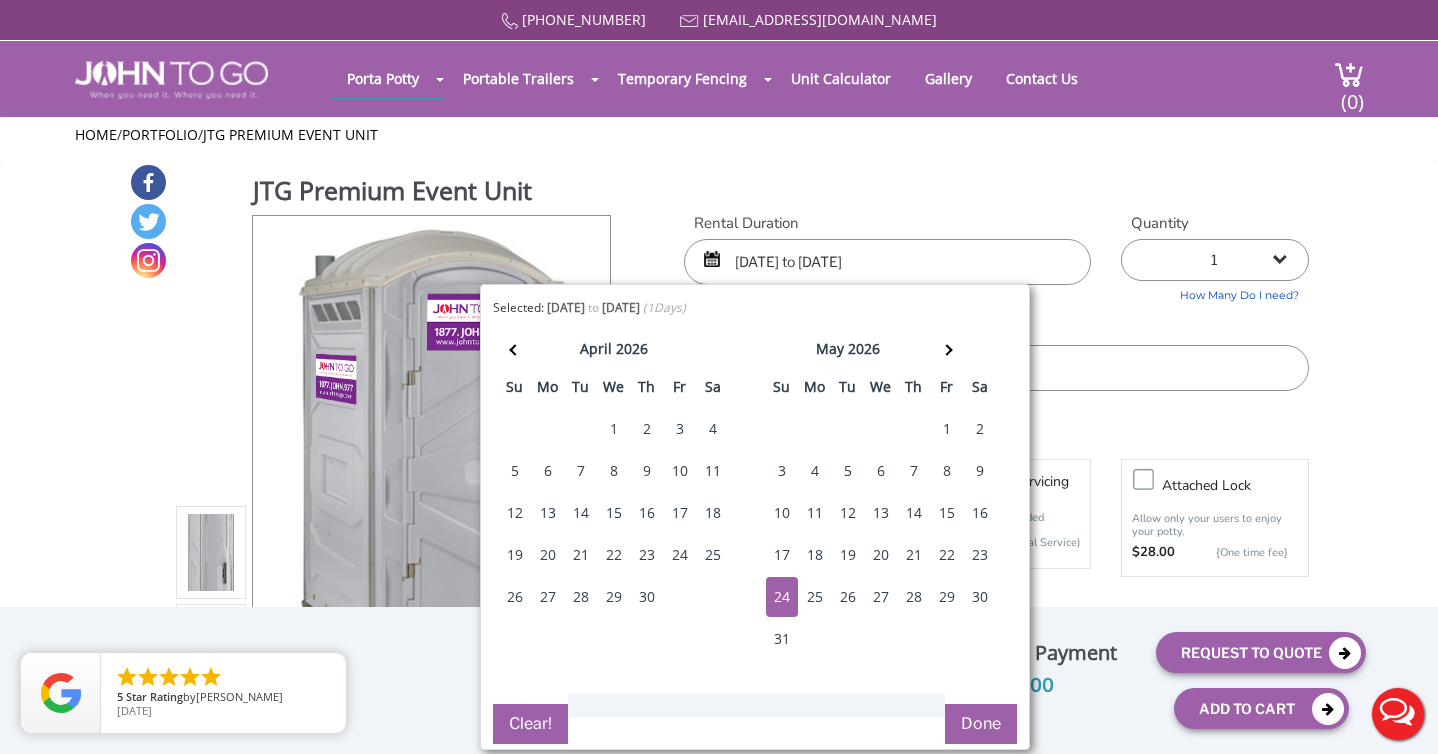 click on "Done" at bounding box center [981, 724] 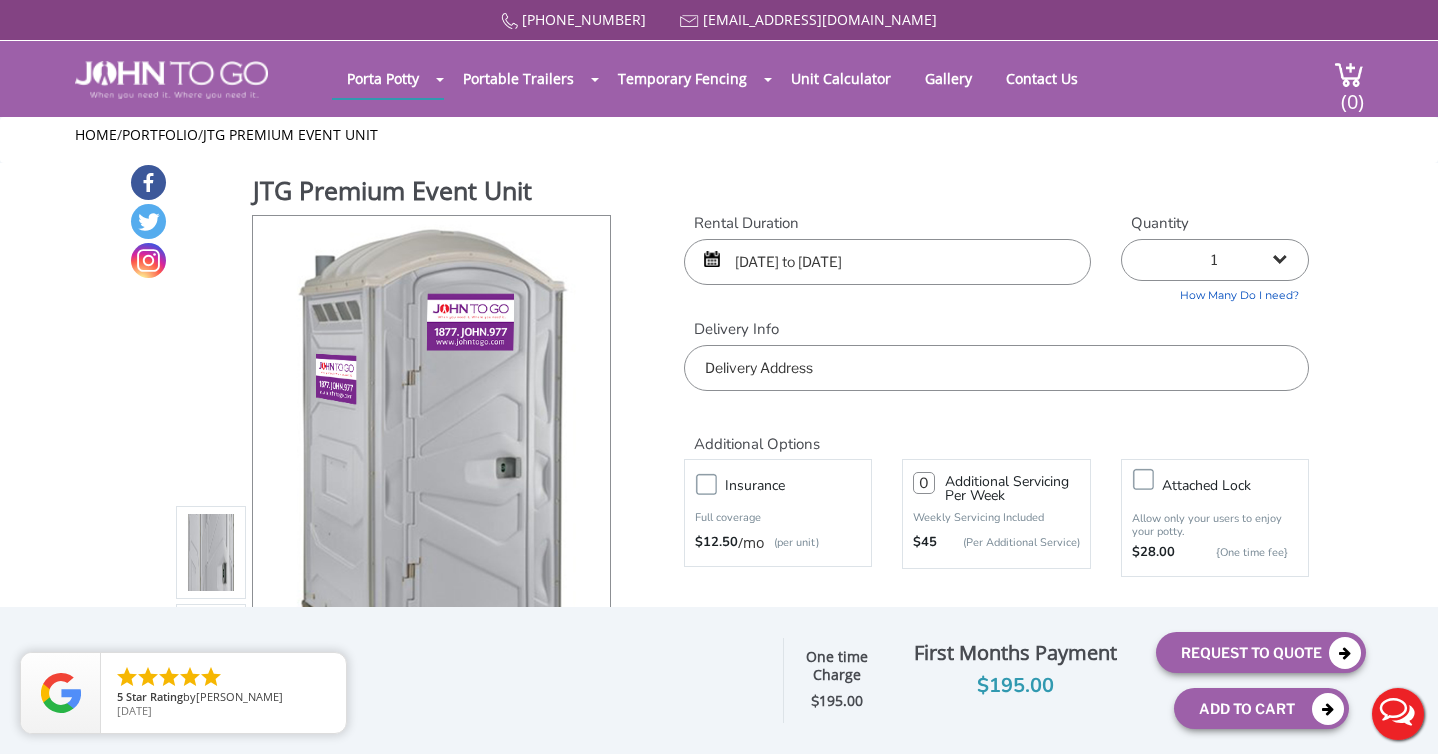 click on "1
2 (5% discount)
3 (8% discount)
4 (10% discount)
5 (12% discount)
6 (12% discount)
7 (12% discount)
8 (12% discount)
9 (12% discount)
10 (12% discount)
11 (12% discount)
12 (12% discount)
13 (12% discount)
14 (12% discount)
15 (12% discount)
16 (12% discount)
17 (12% discount)
18 (12% discount)
19 (12% discount)
20 (12% discount)
21 (12% discount)
22 (12% discount)
23 (12% discount)
24 (12% discount)
25 (12% discount)" at bounding box center (1215, 260) 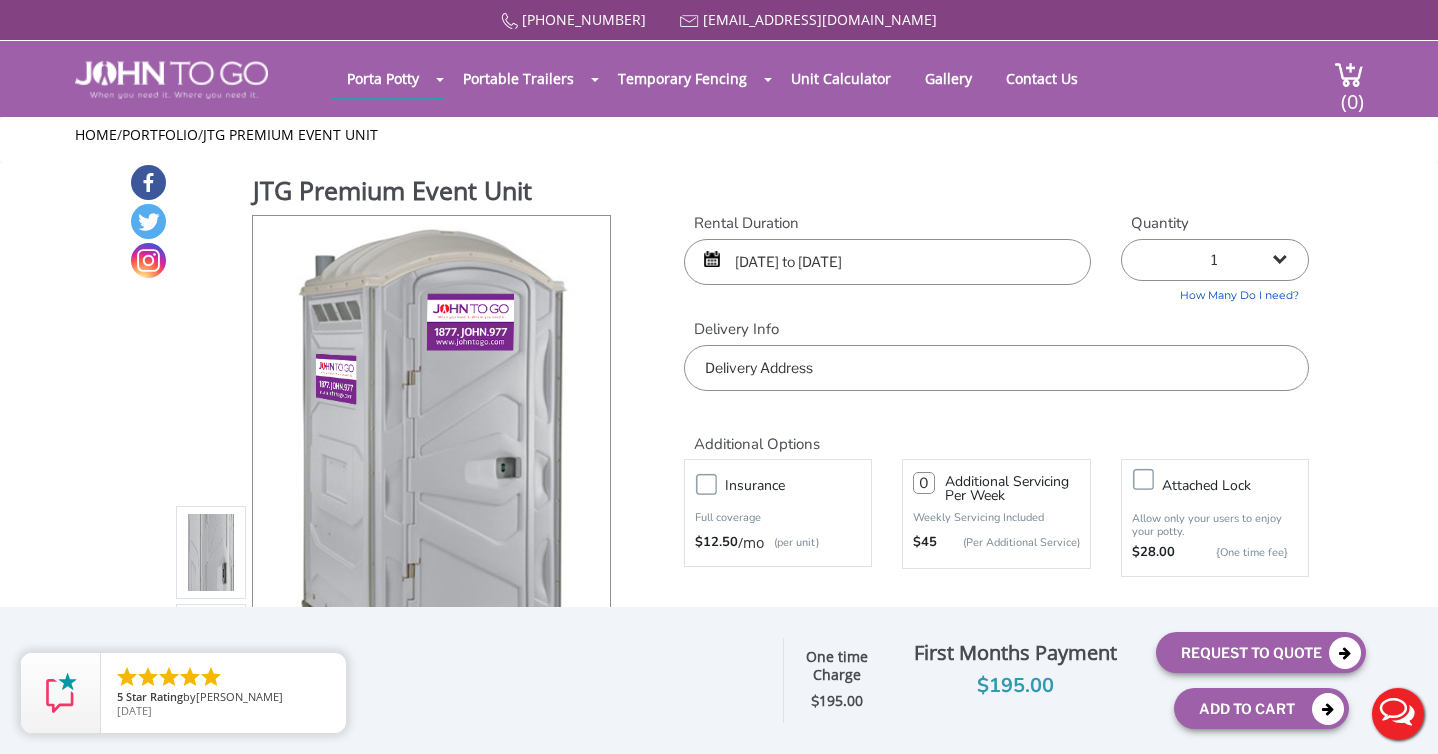 click on "How Many Do I need?" at bounding box center (1215, 292) 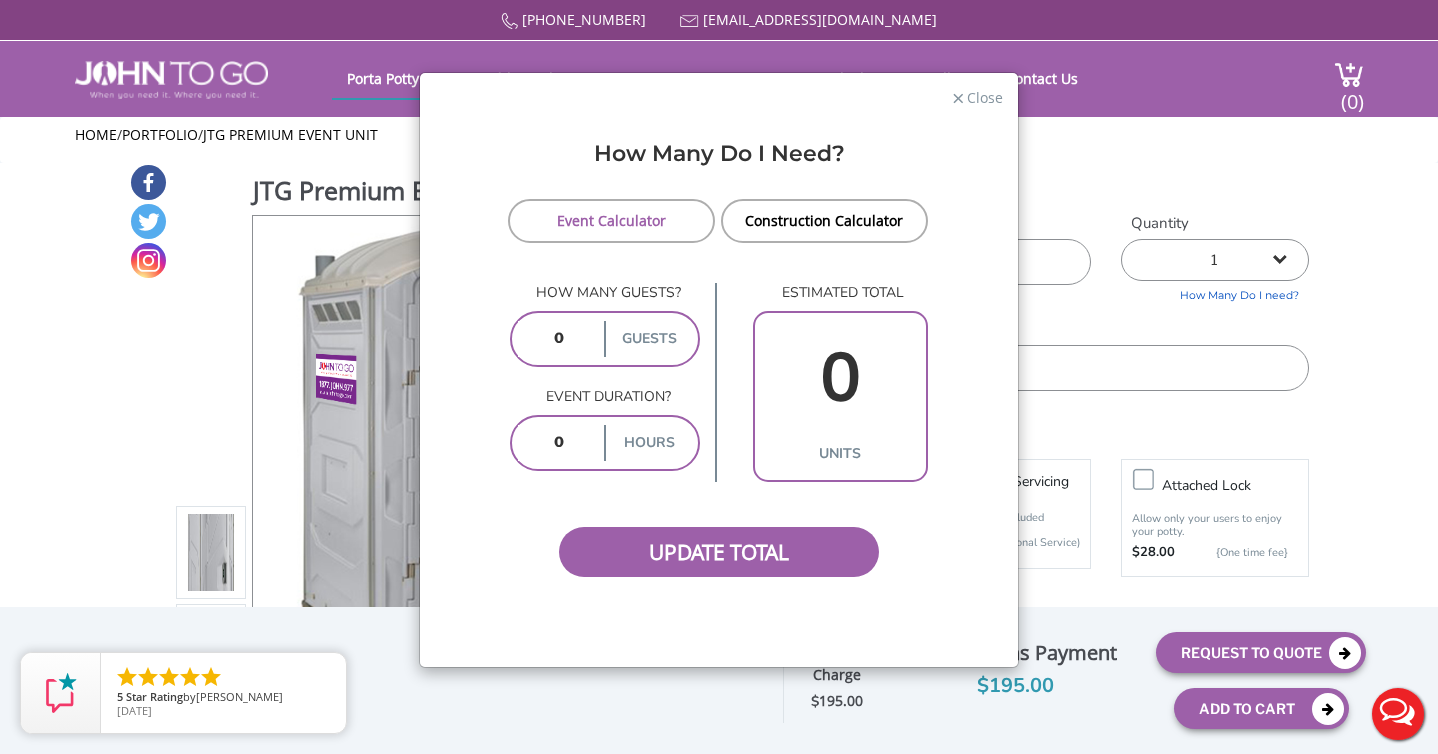 click on "0" at bounding box center (840, 378) 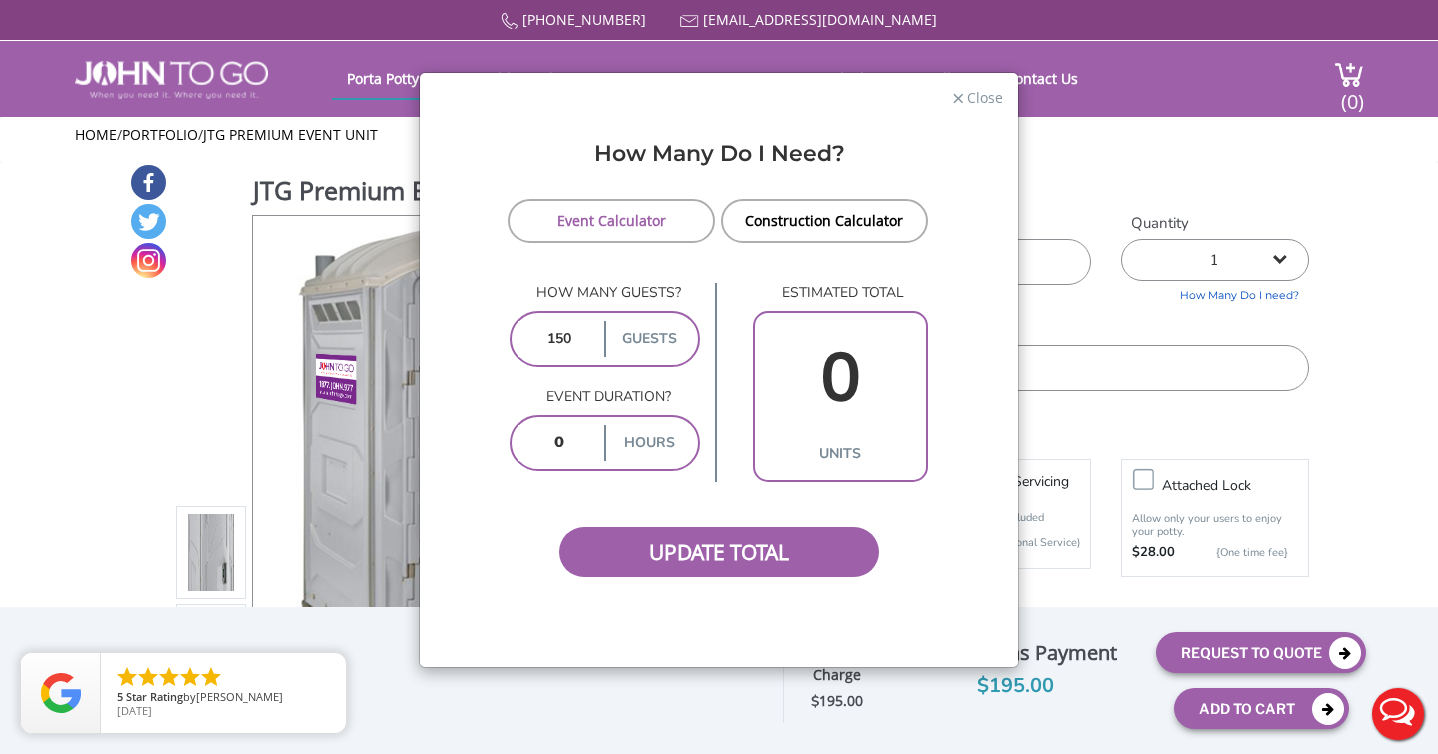 type on "150" 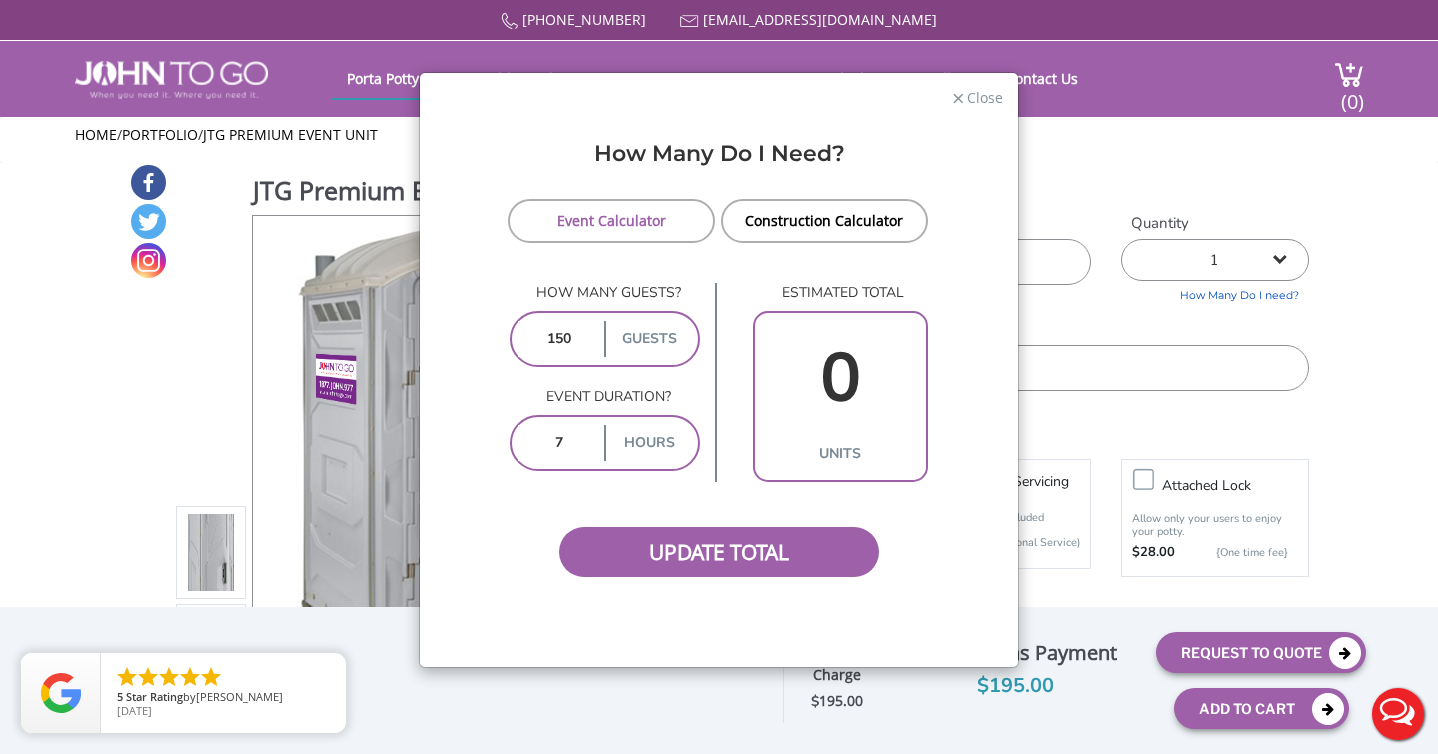 type on "7" 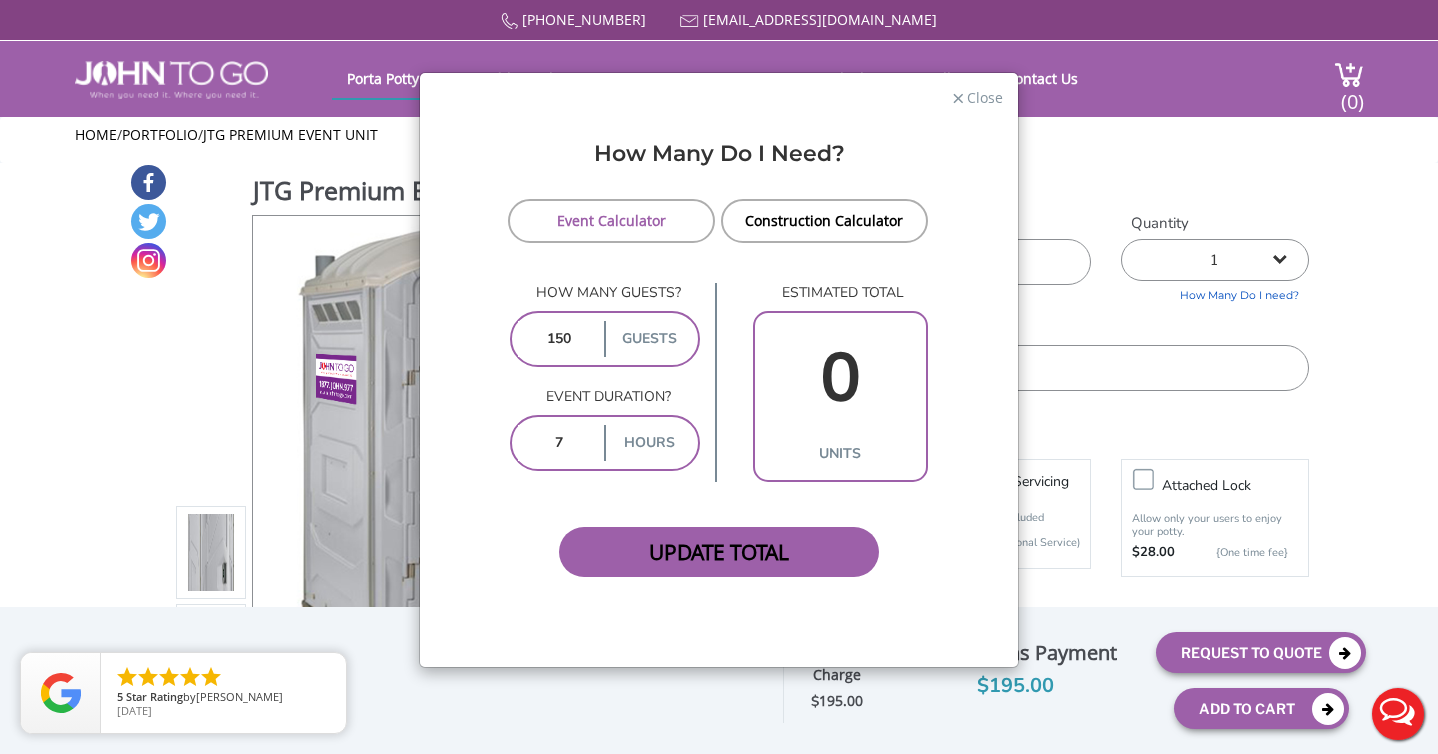 click on "Update Total" at bounding box center (719, 552) 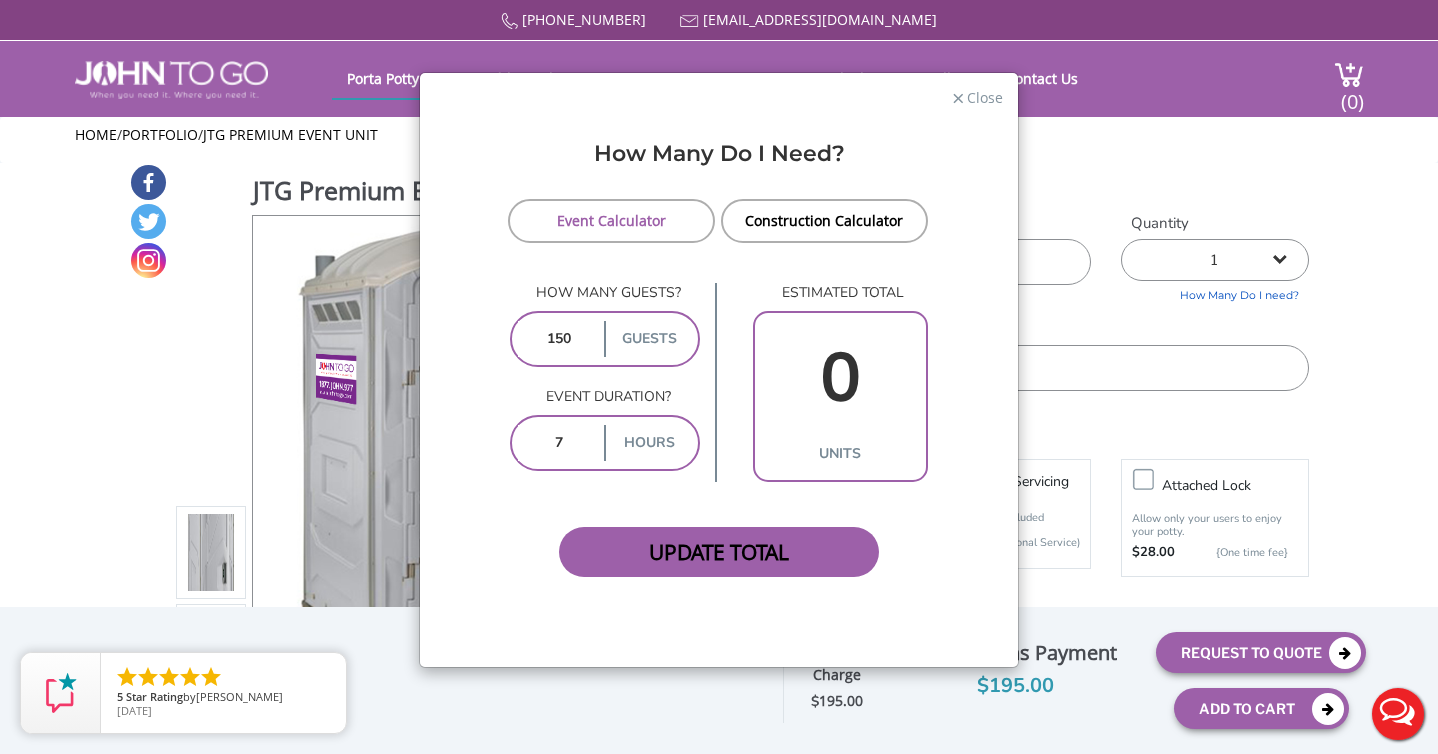 click on "Update Total" at bounding box center (719, 552) 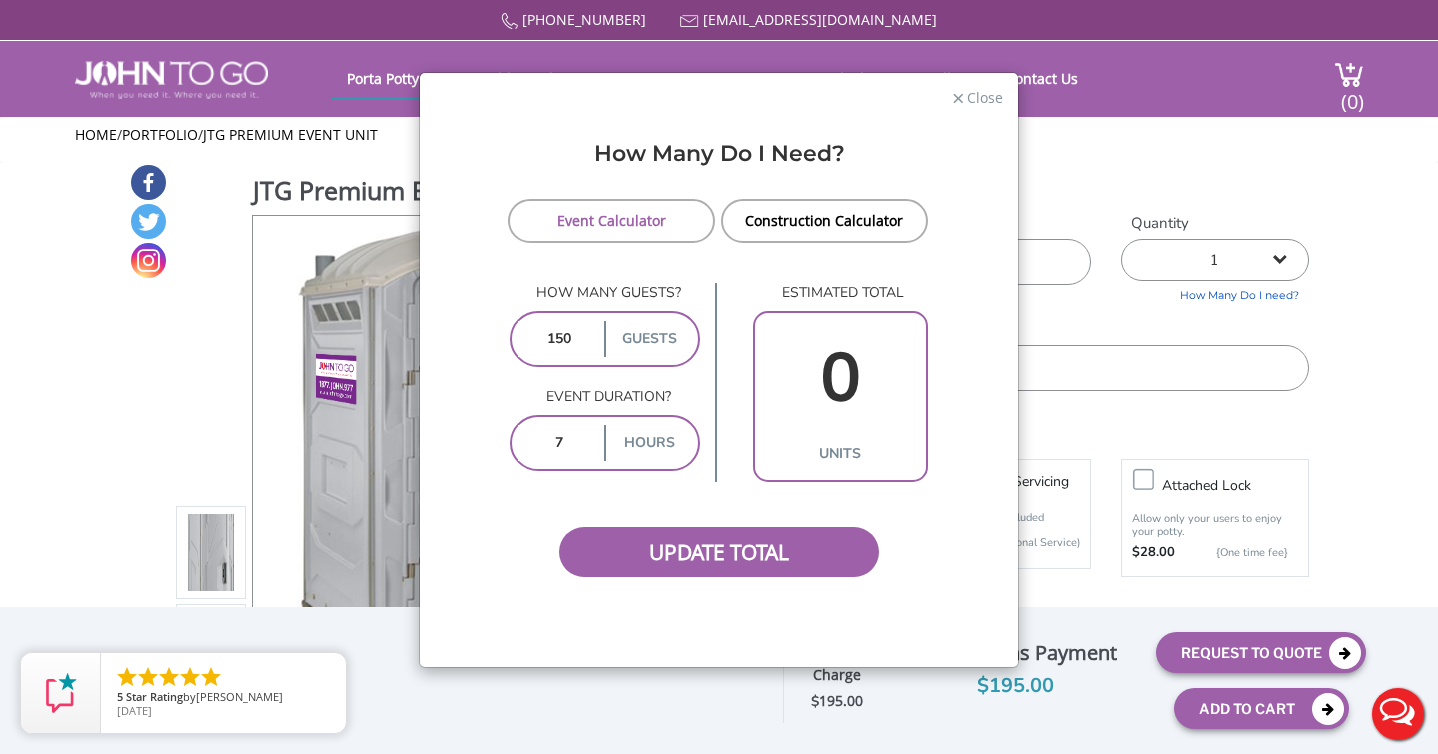 click on "0" at bounding box center [840, 378] 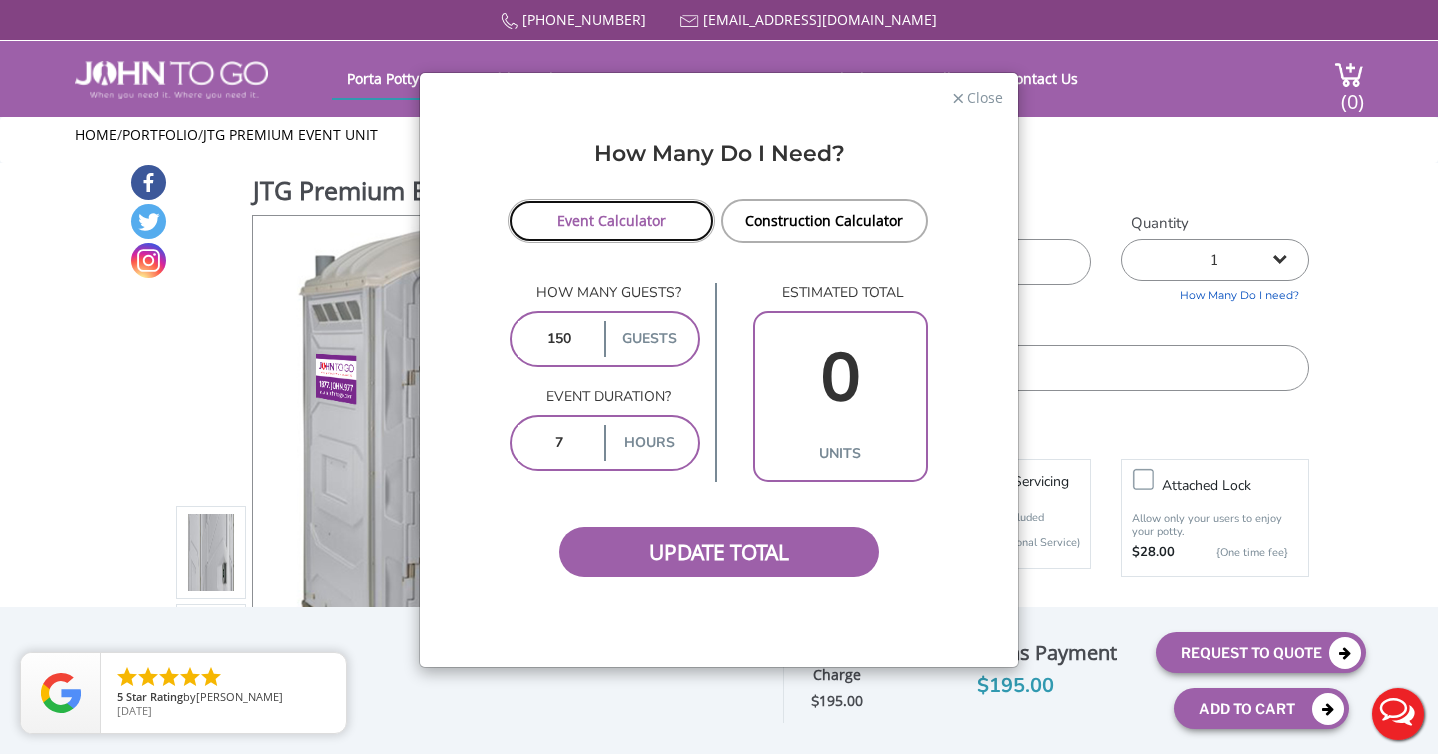 click on "Event Calculator" at bounding box center [611, 221] 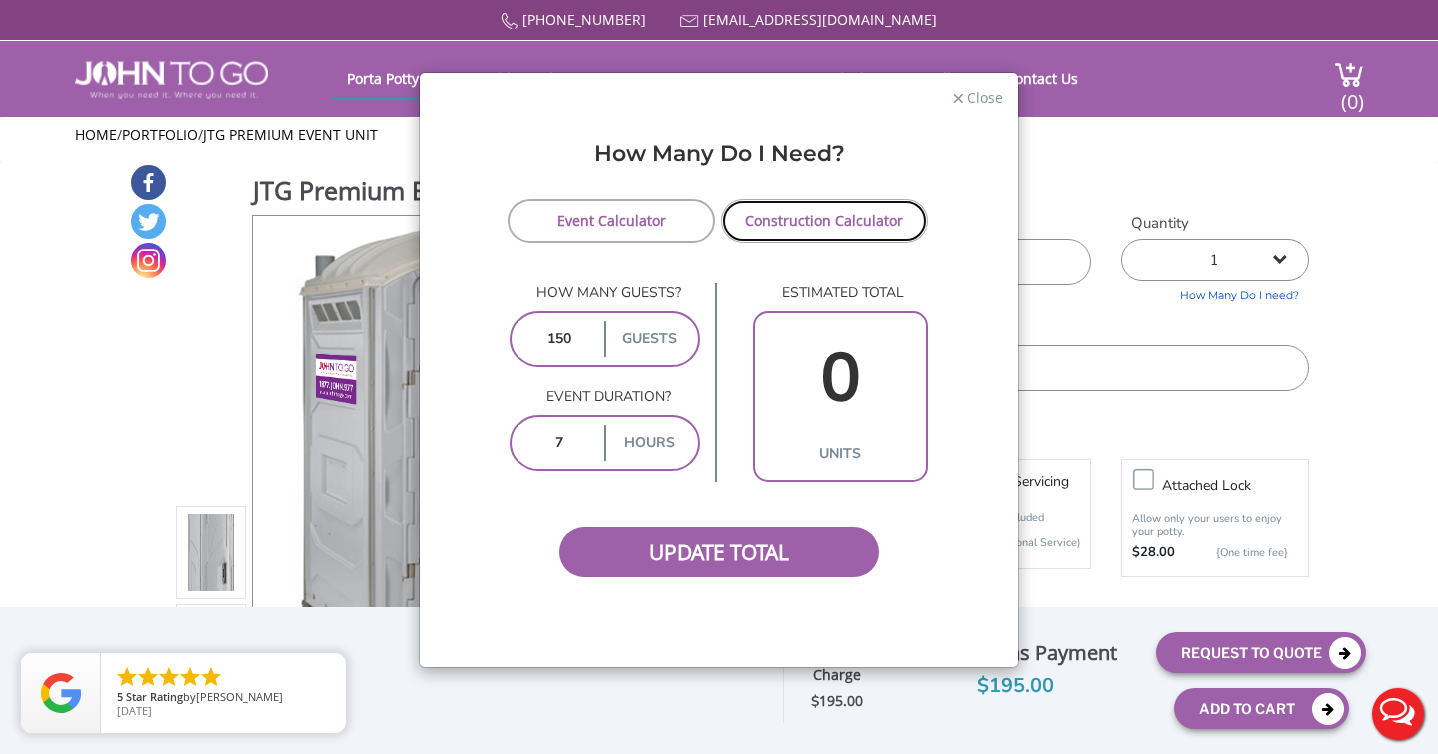 click on "Construction Calculator" at bounding box center [824, 221] 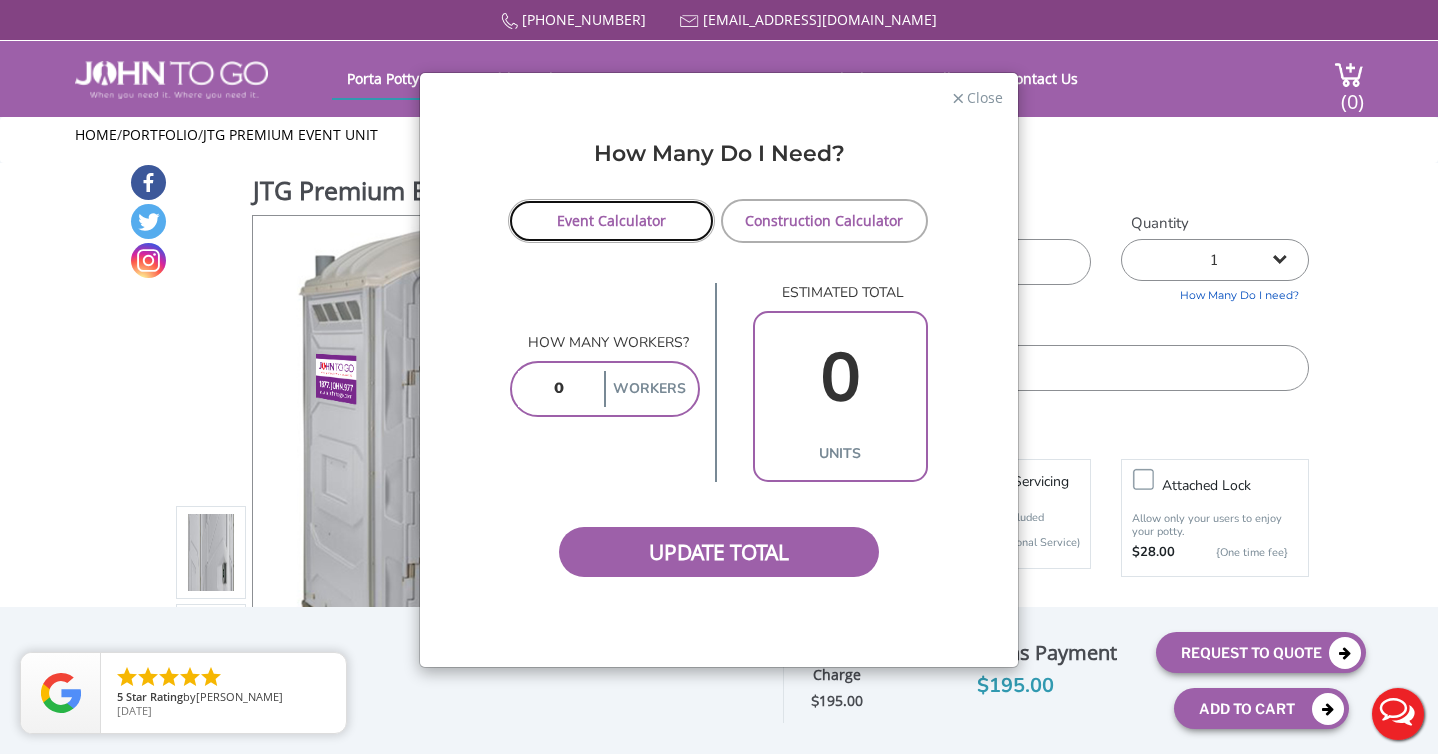 click on "Event Calculator" at bounding box center [611, 221] 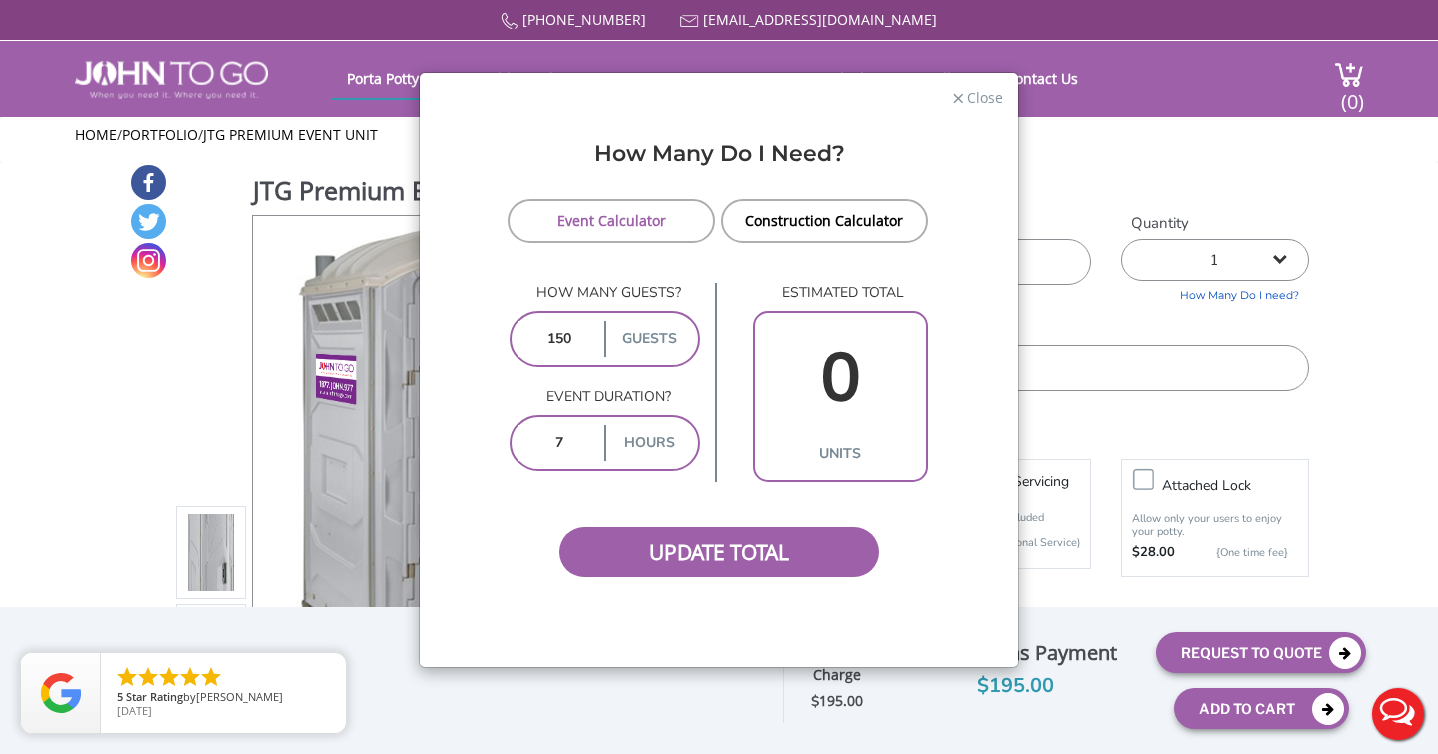 click on "150" at bounding box center (559, 339) 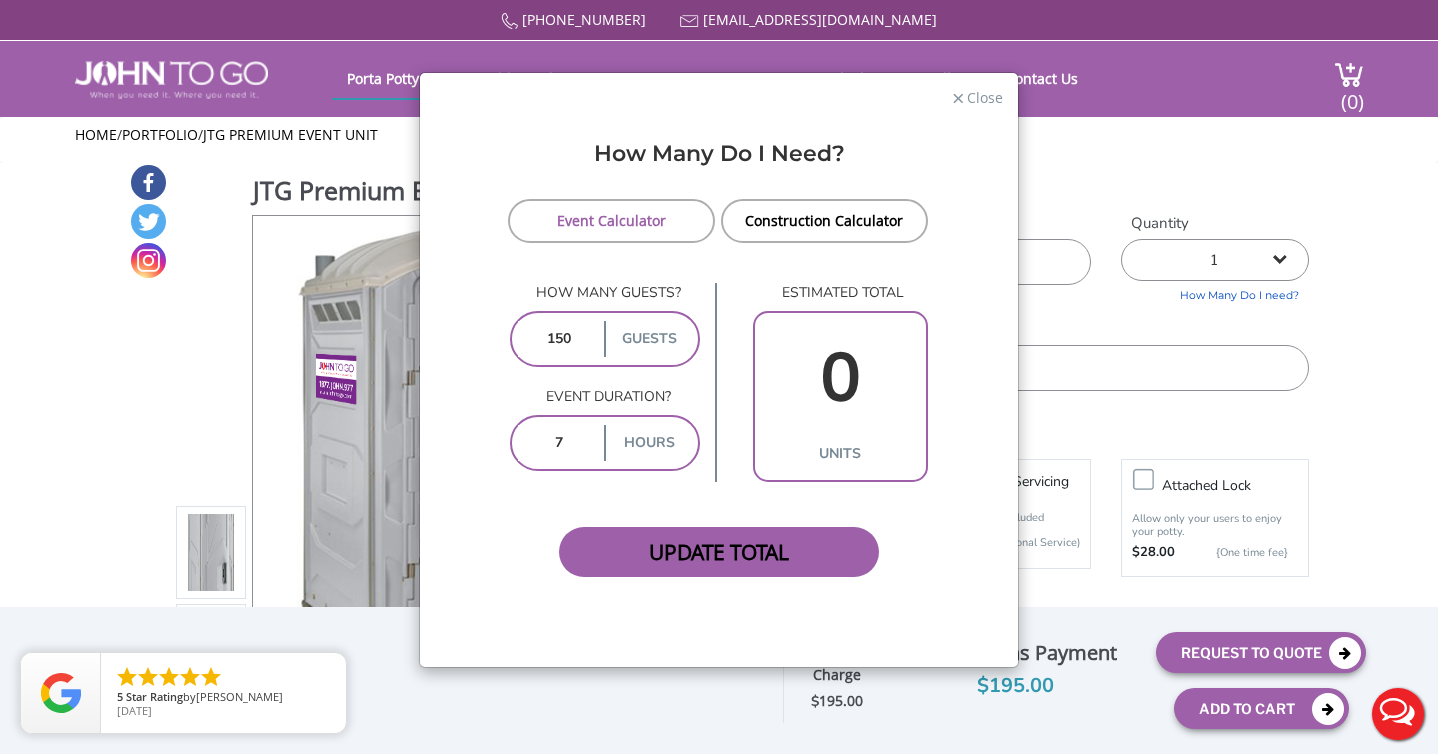 click on "Update Total" at bounding box center [719, 552] 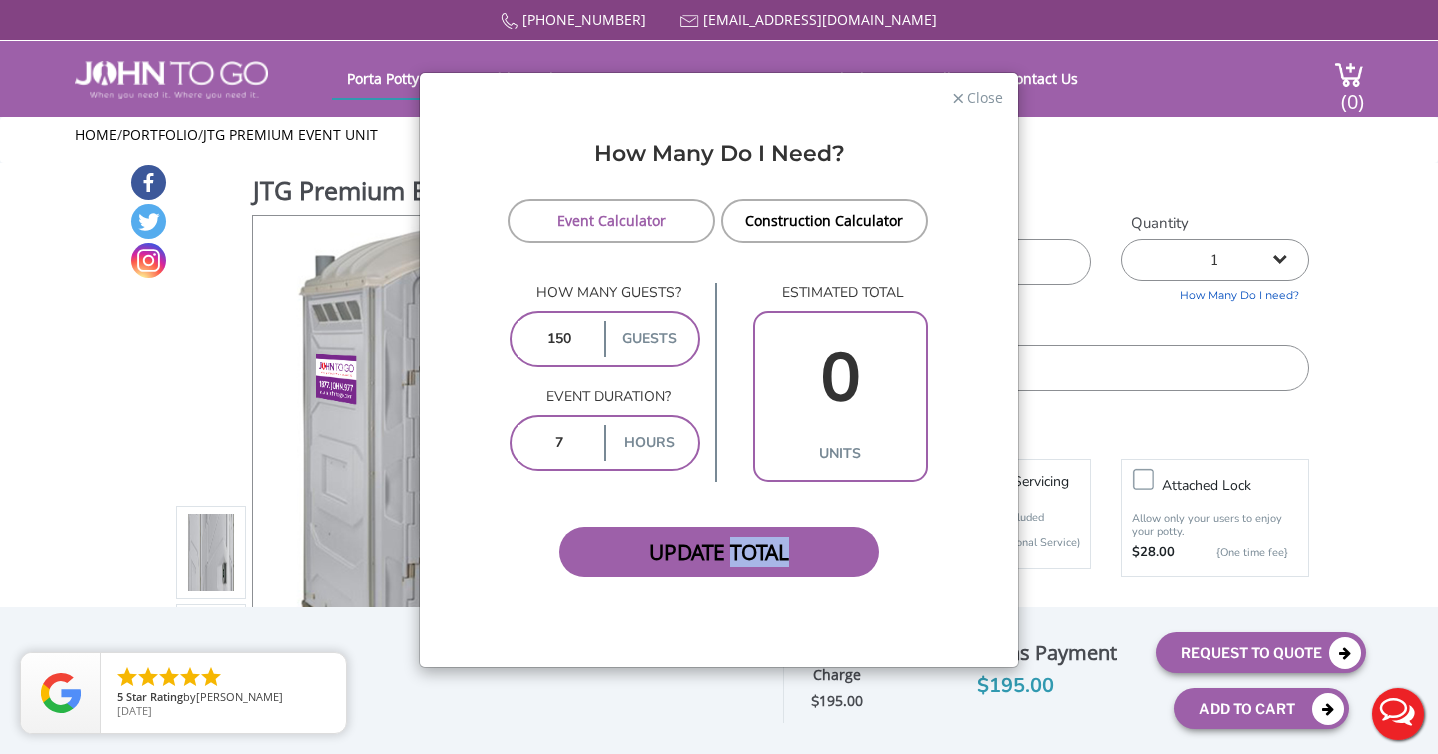 click on "Update Total" at bounding box center [719, 552] 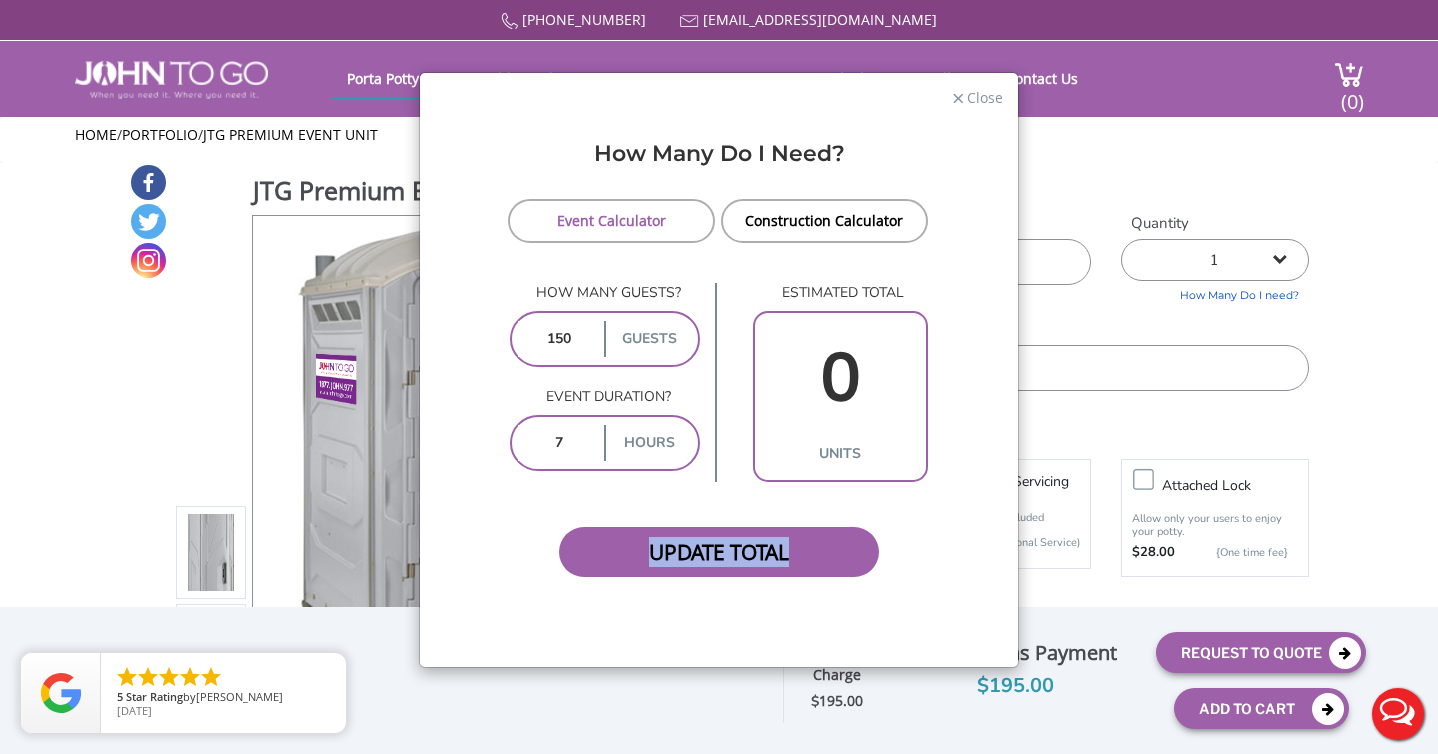 click on "Update Total" at bounding box center [719, 552] 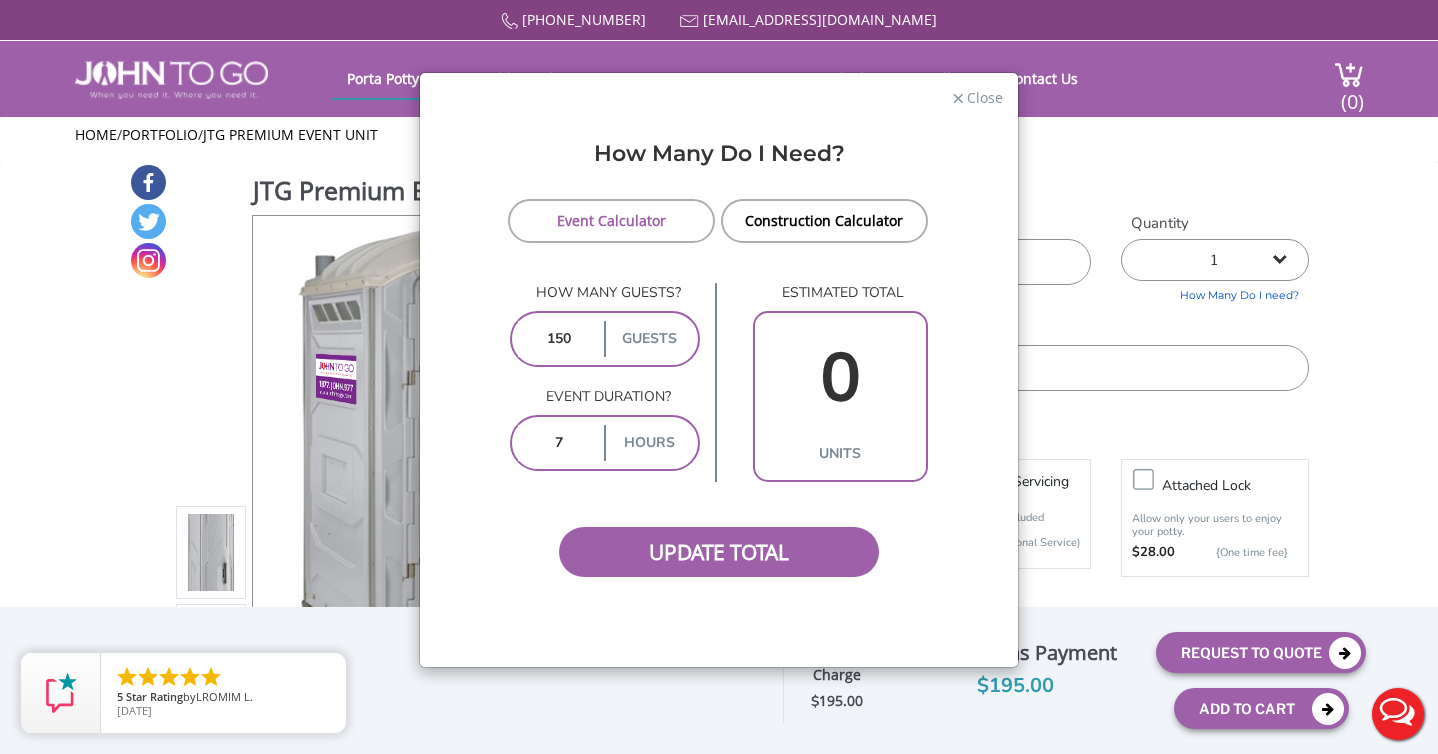 click on "150" at bounding box center (559, 339) 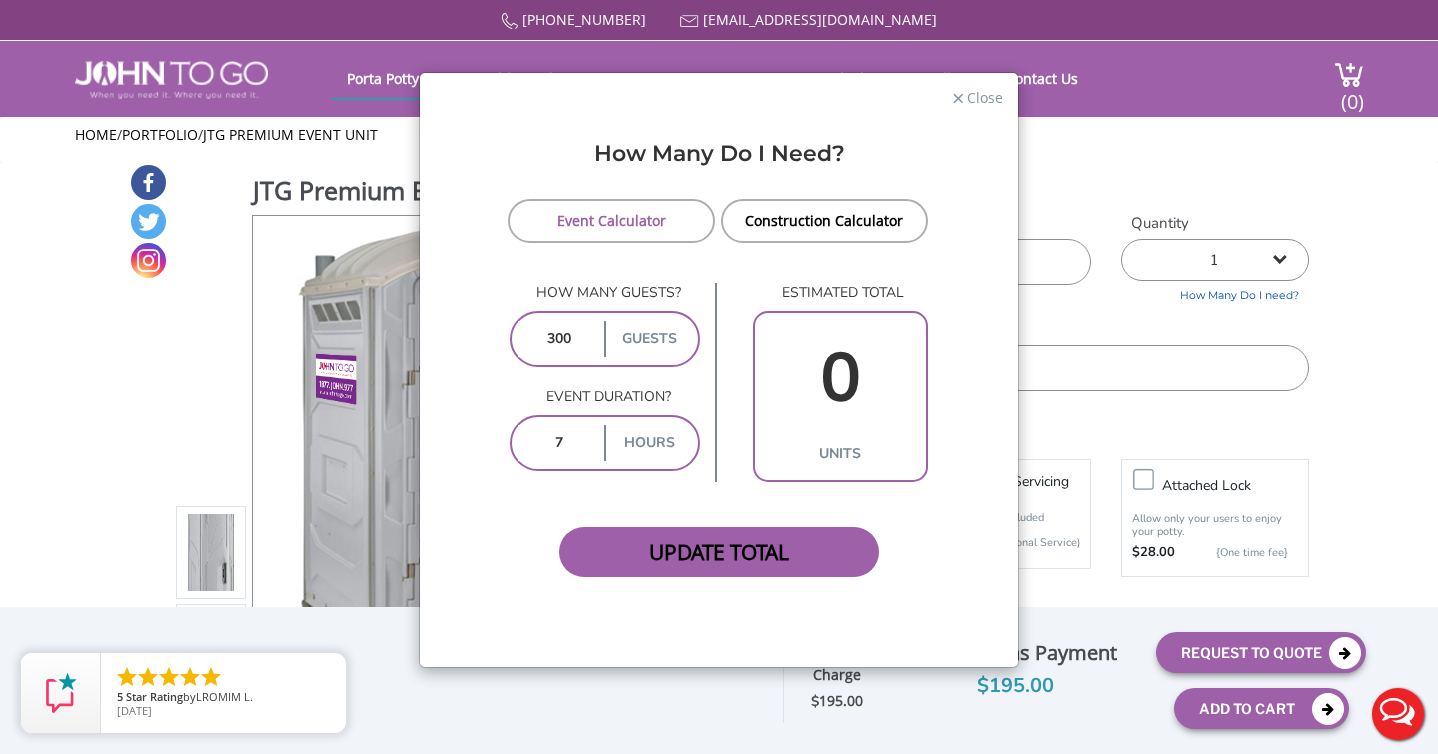 type on "300" 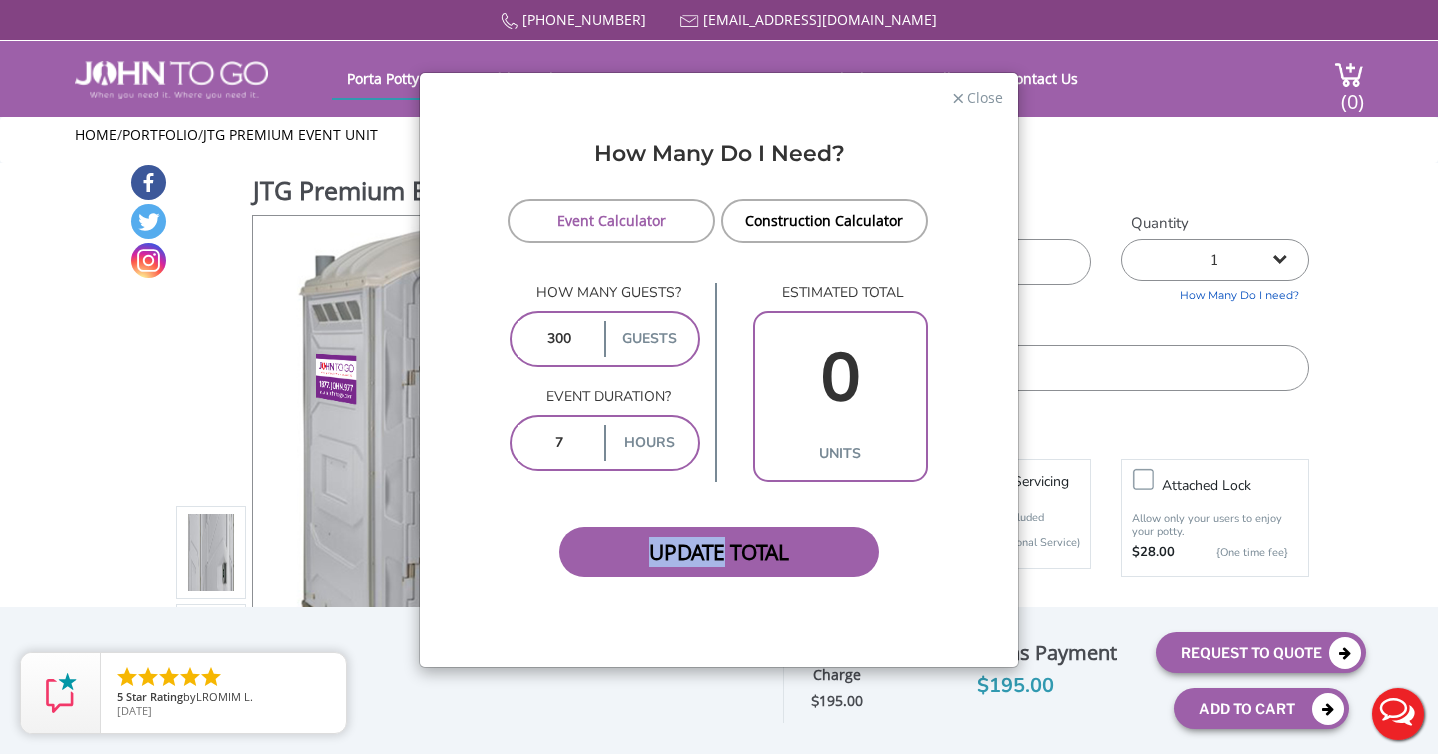click on "Update Total" at bounding box center (719, 552) 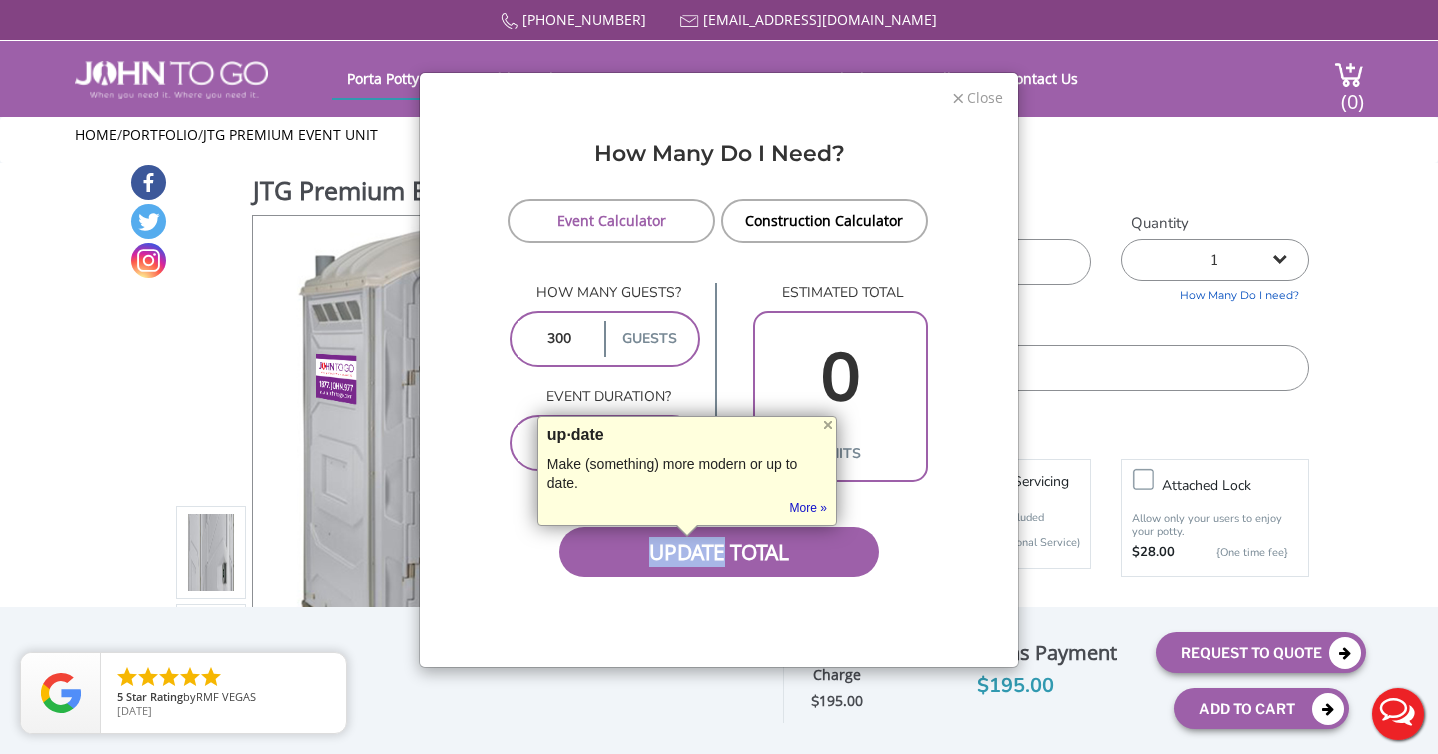 click on "Close" at bounding box center [984, 95] 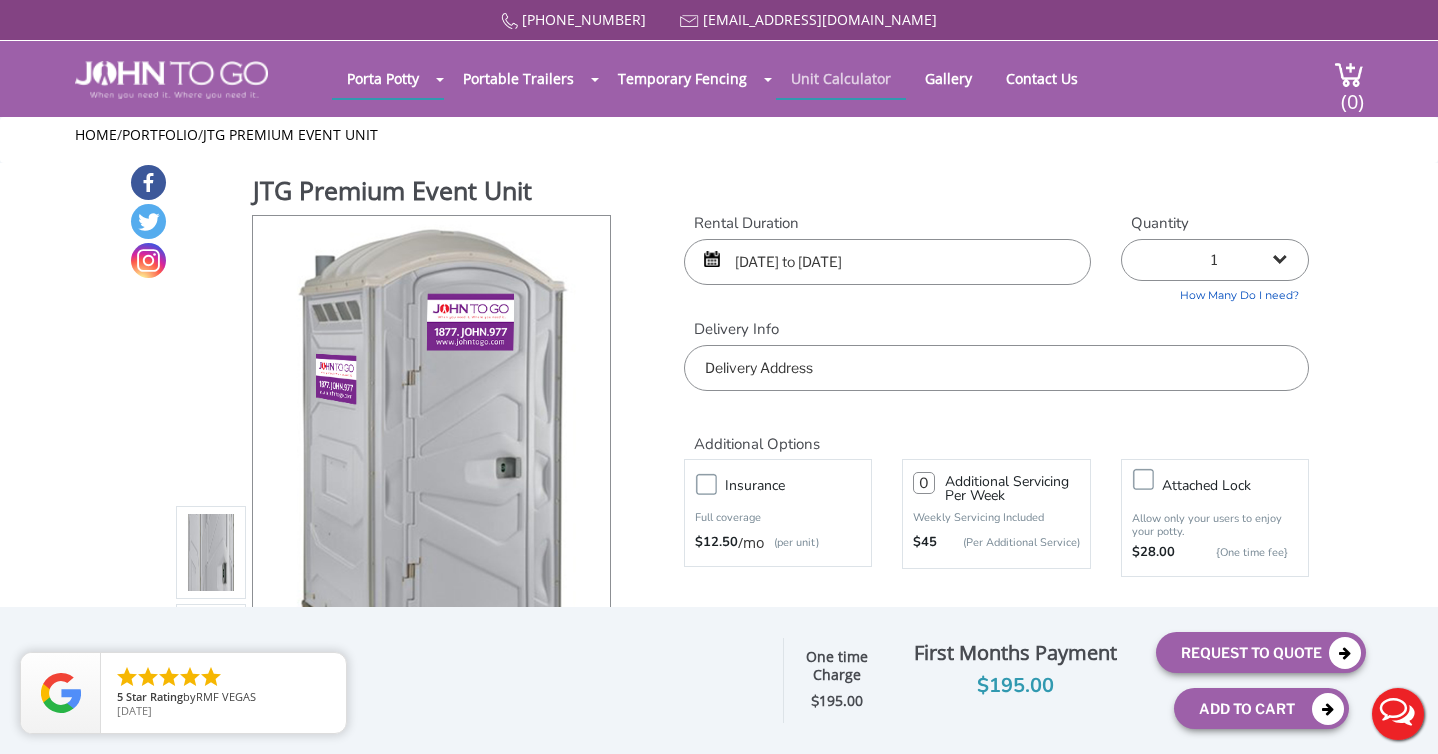 click on "Unit Calculator" at bounding box center (841, 78) 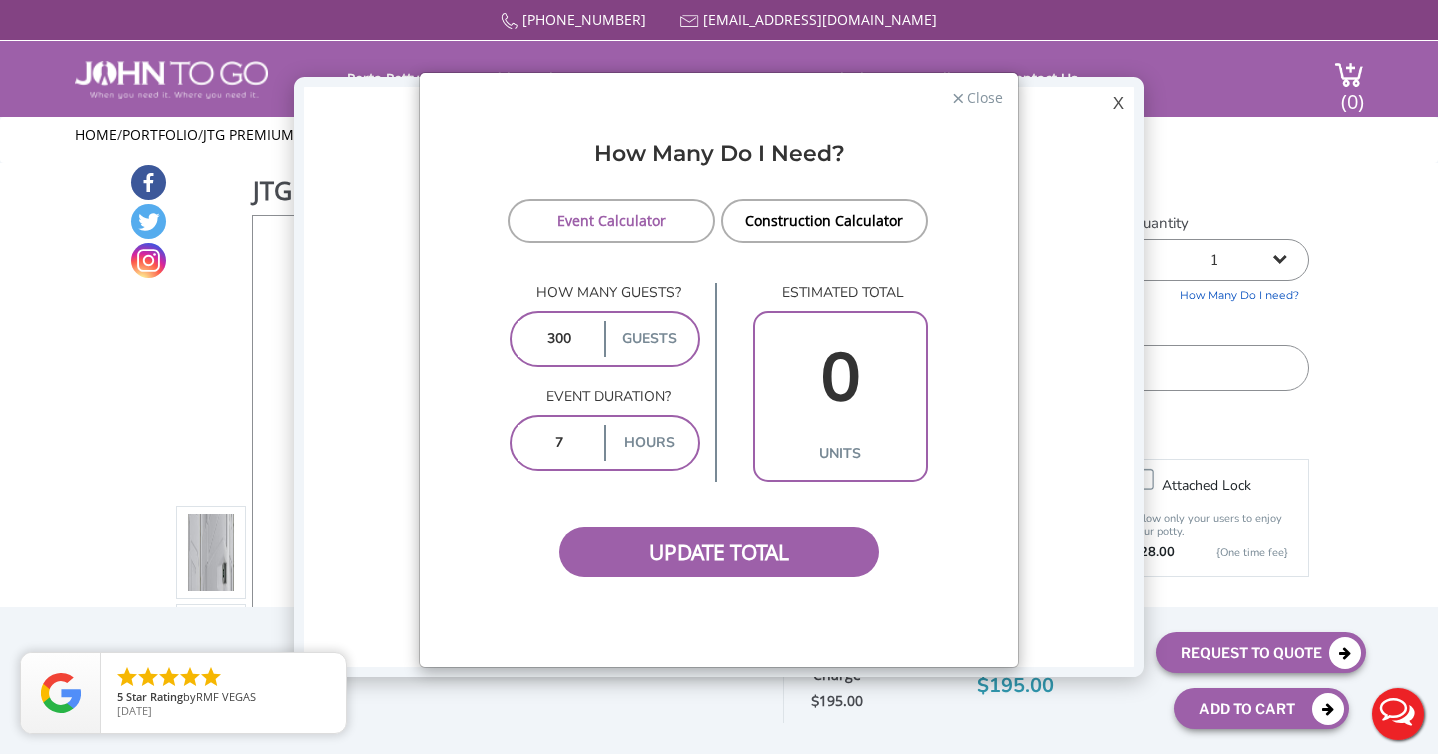 scroll, scrollTop: 0, scrollLeft: 0, axis: both 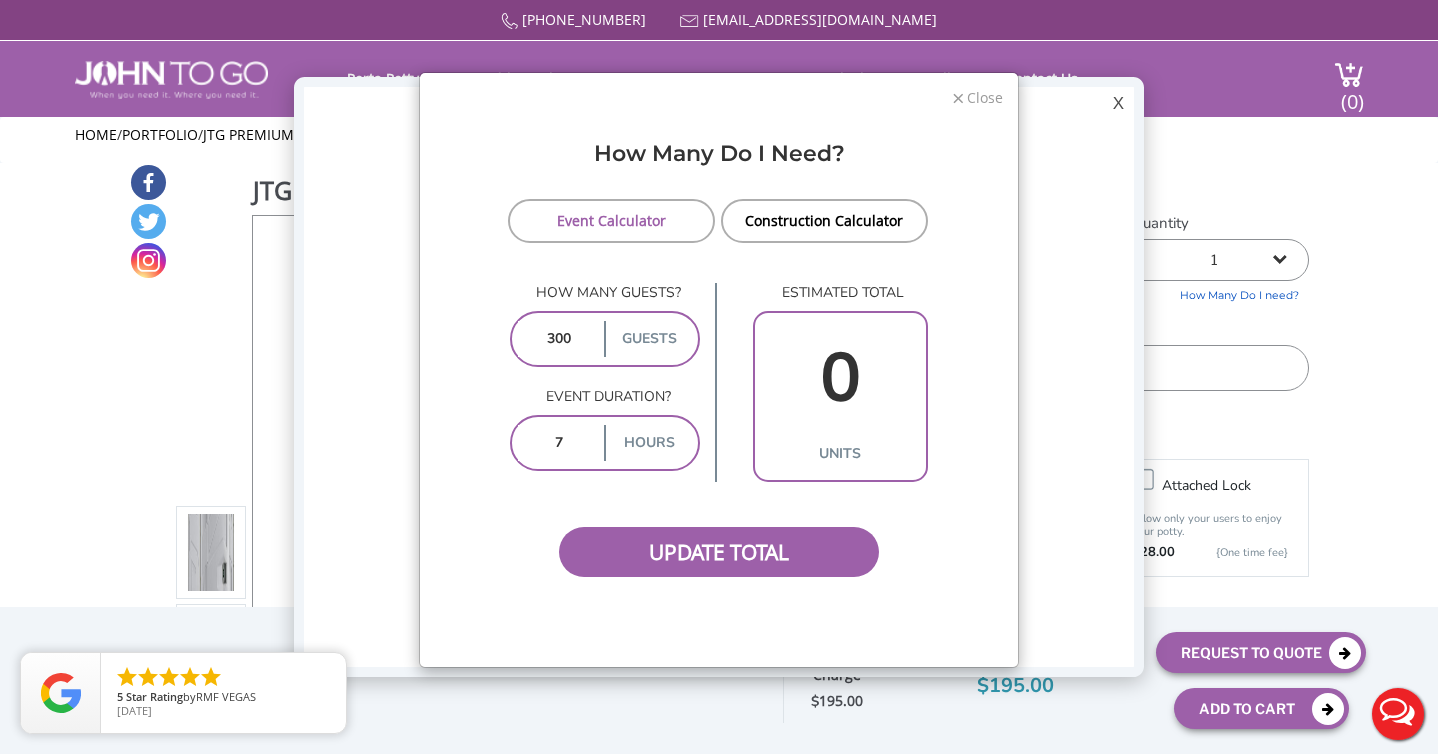 click on "Close" at bounding box center (984, 95) 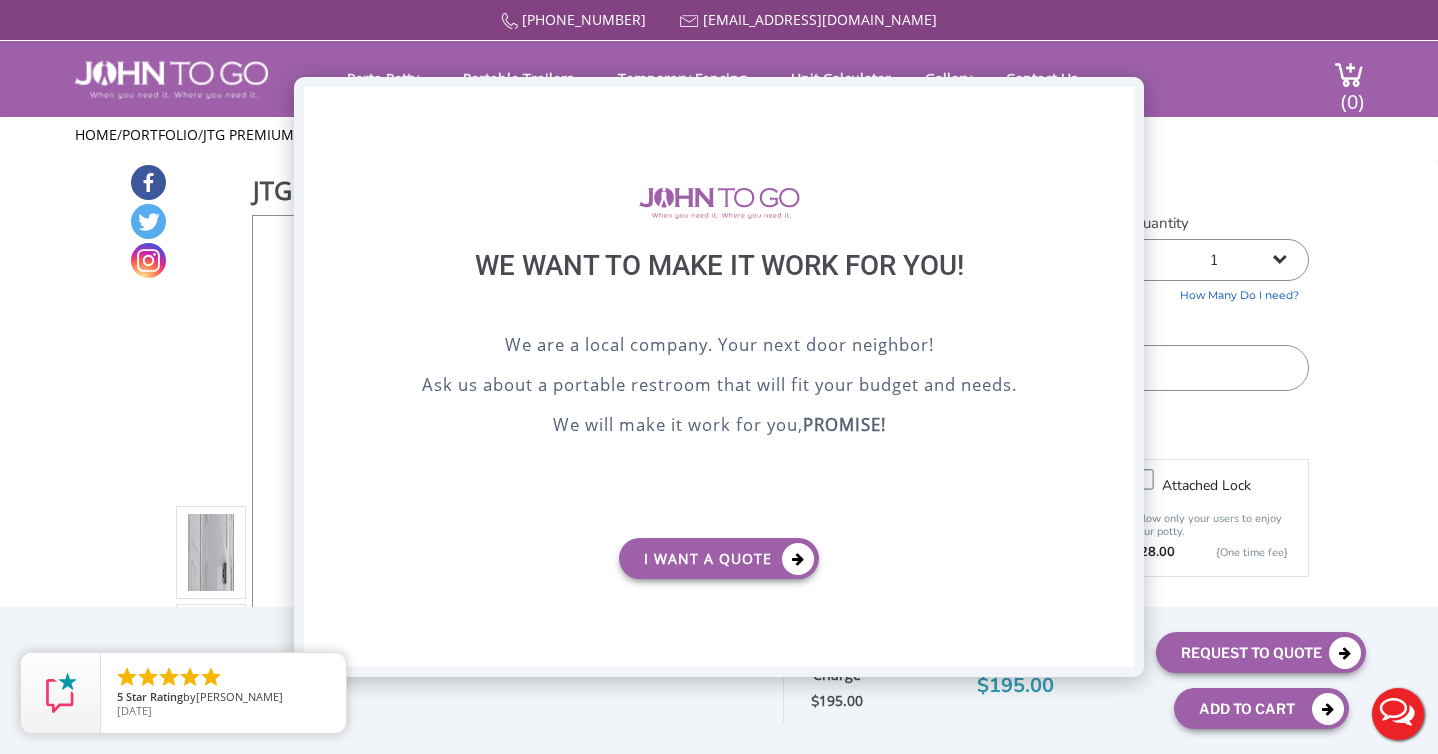 click on "X" at bounding box center (1118, 104) 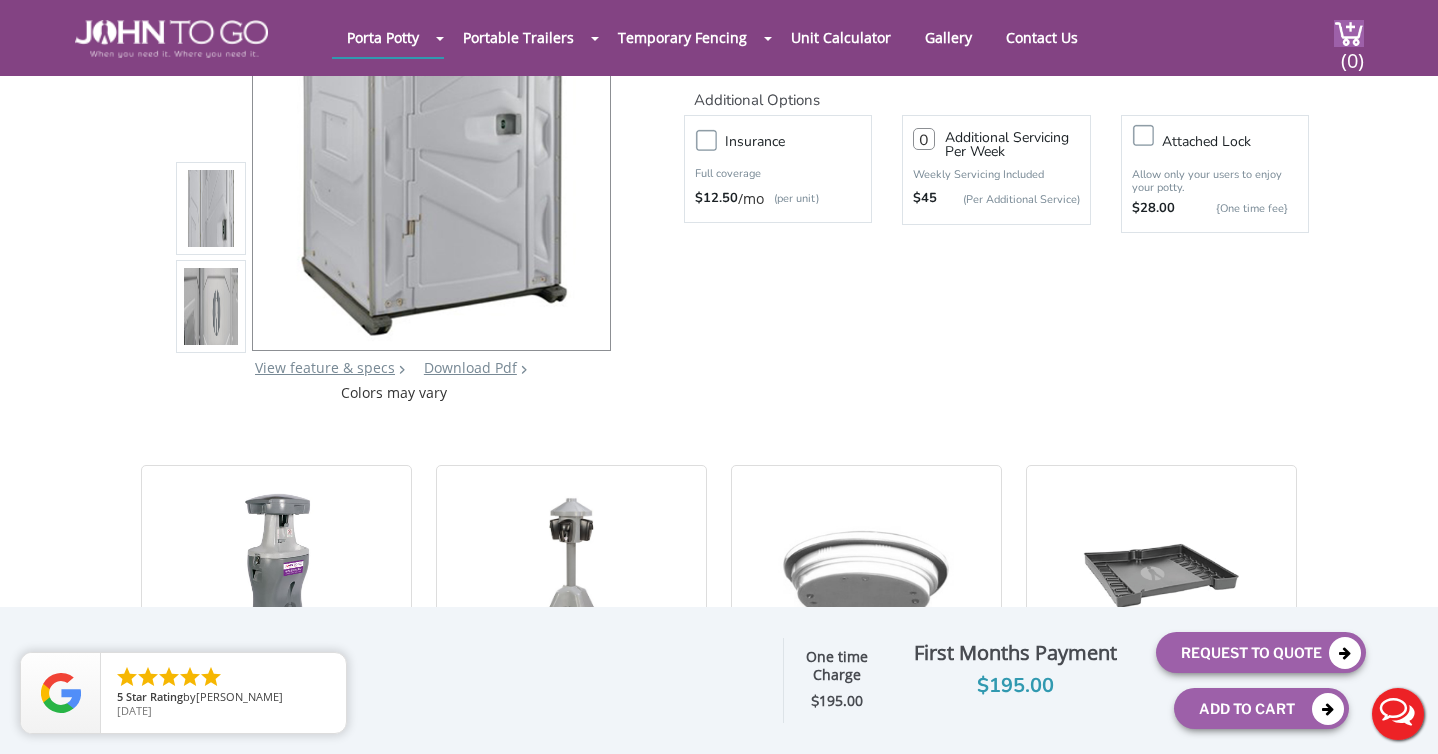 scroll, scrollTop: 79, scrollLeft: 0, axis: vertical 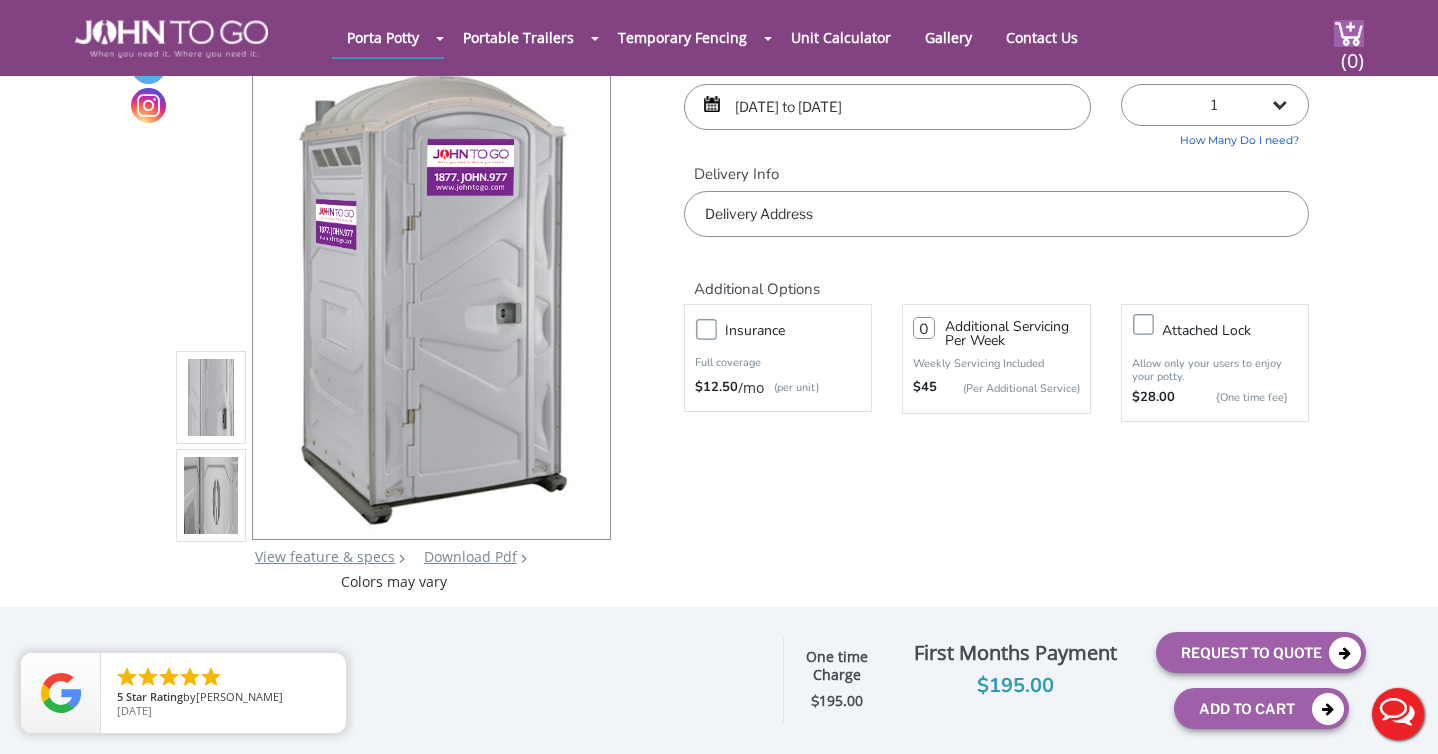 click on "Delivery Info" at bounding box center [996, 174] 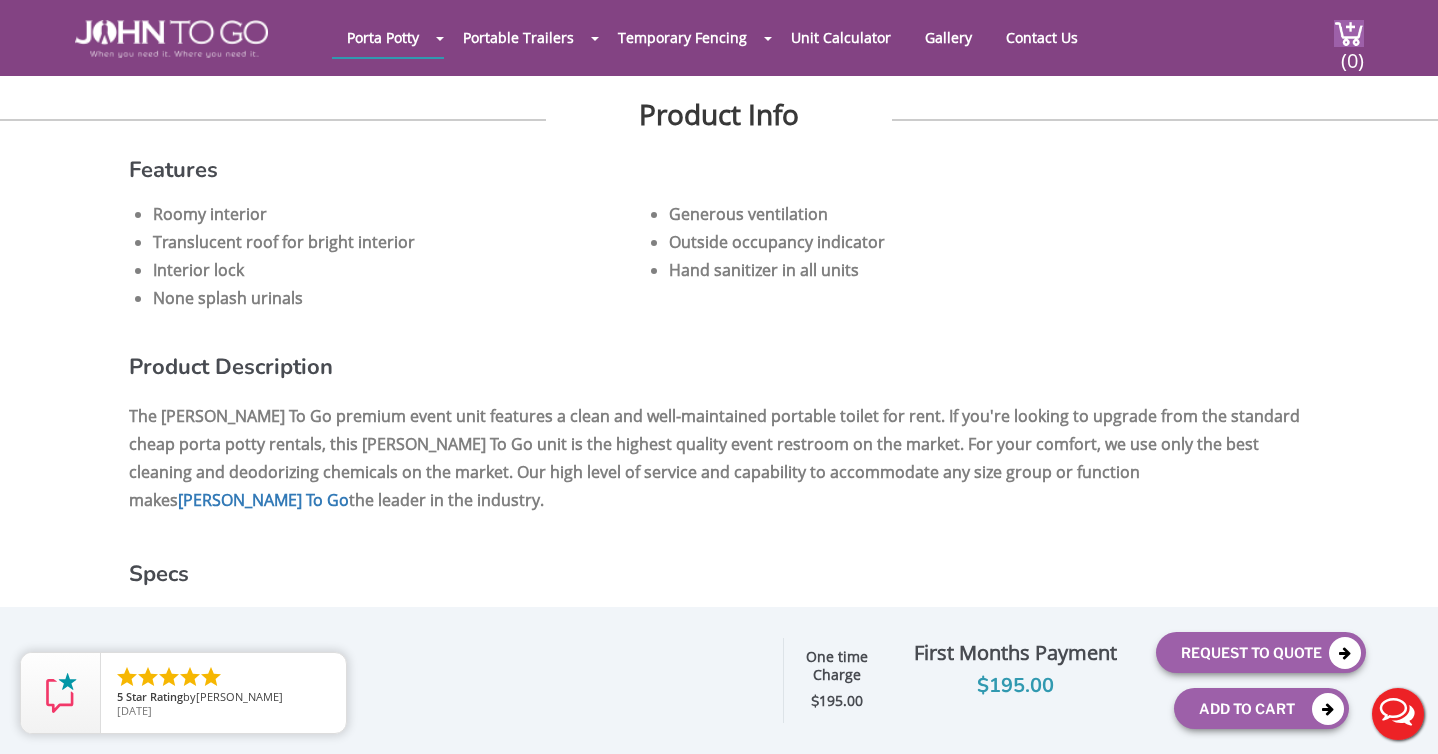 scroll, scrollTop: 1112, scrollLeft: 0, axis: vertical 